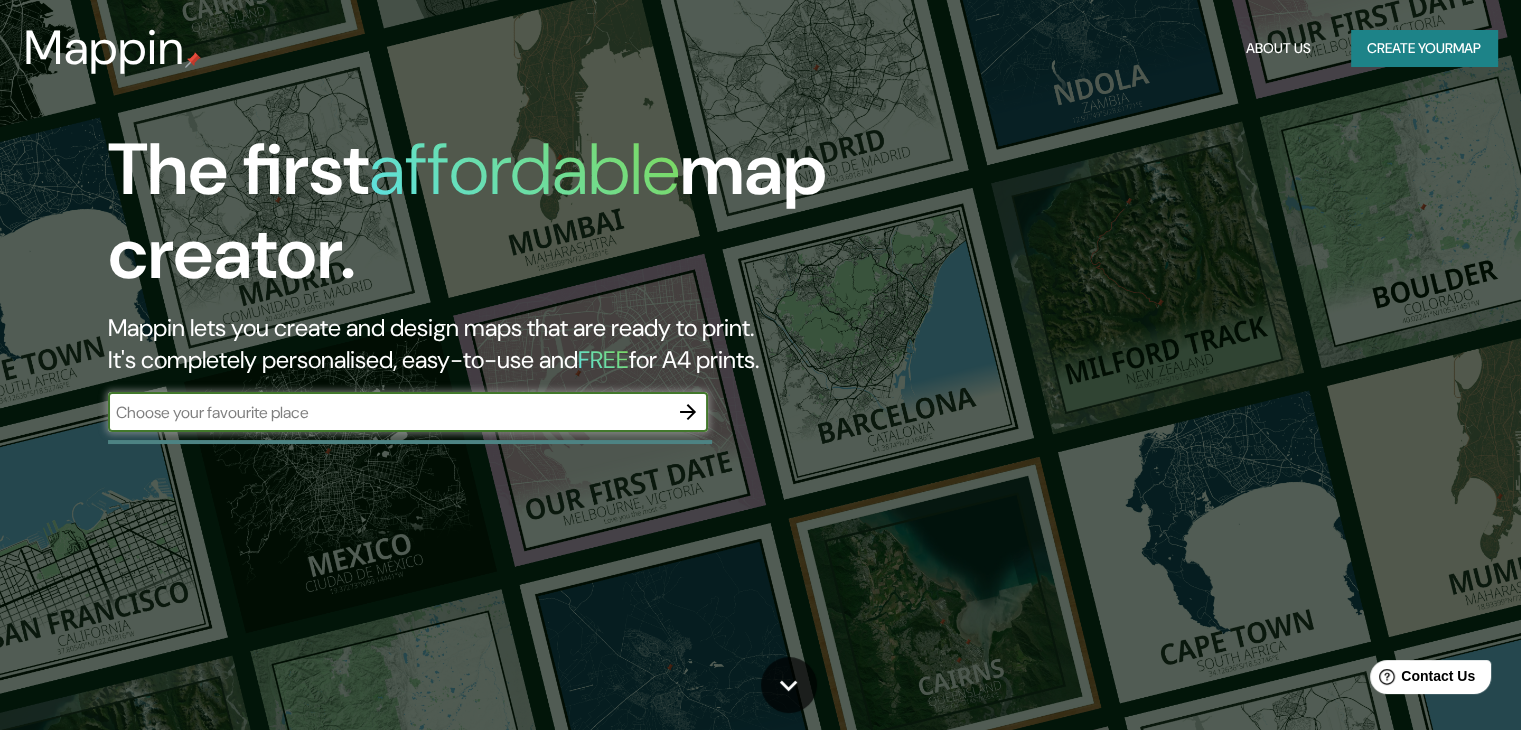 scroll, scrollTop: 0, scrollLeft: 0, axis: both 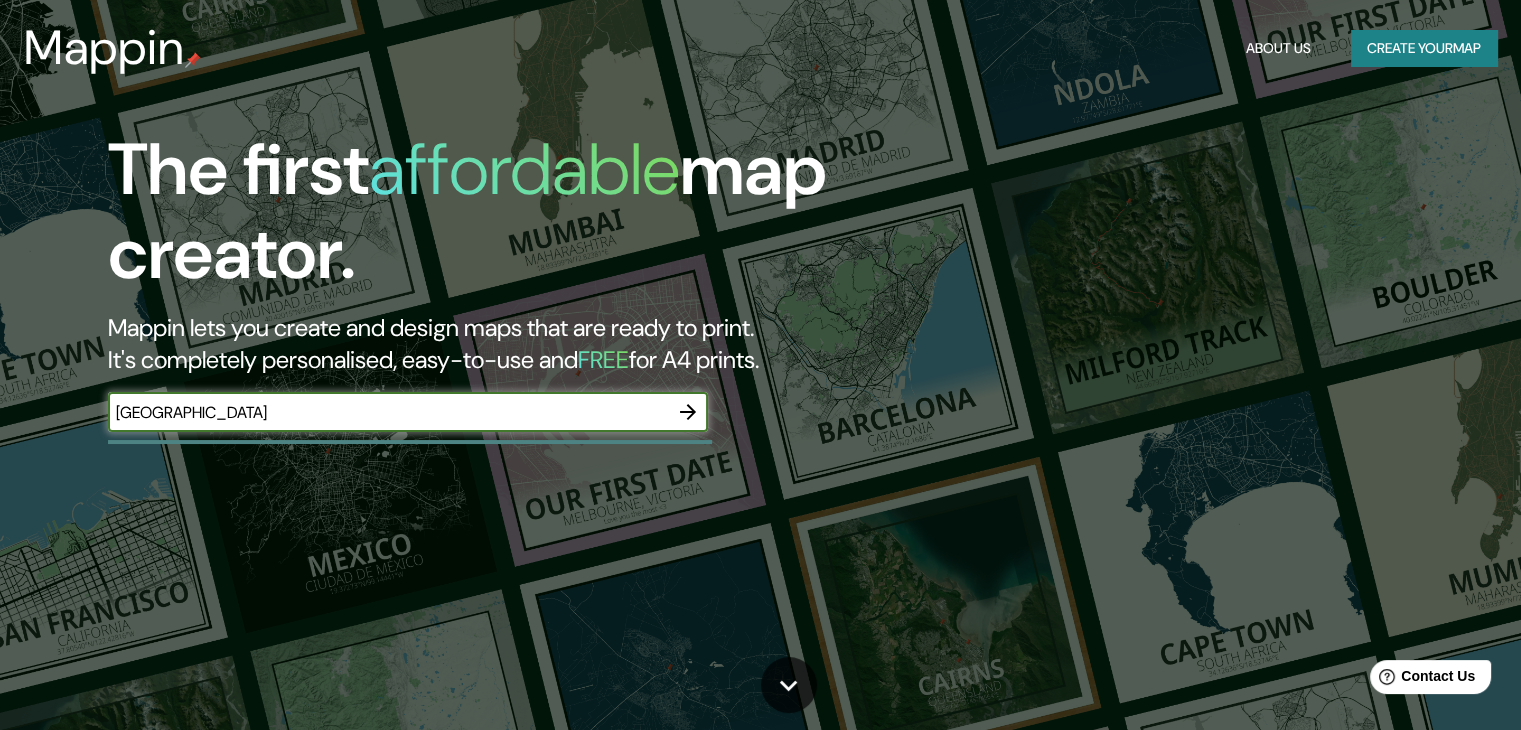 type on "[GEOGRAPHIC_DATA]" 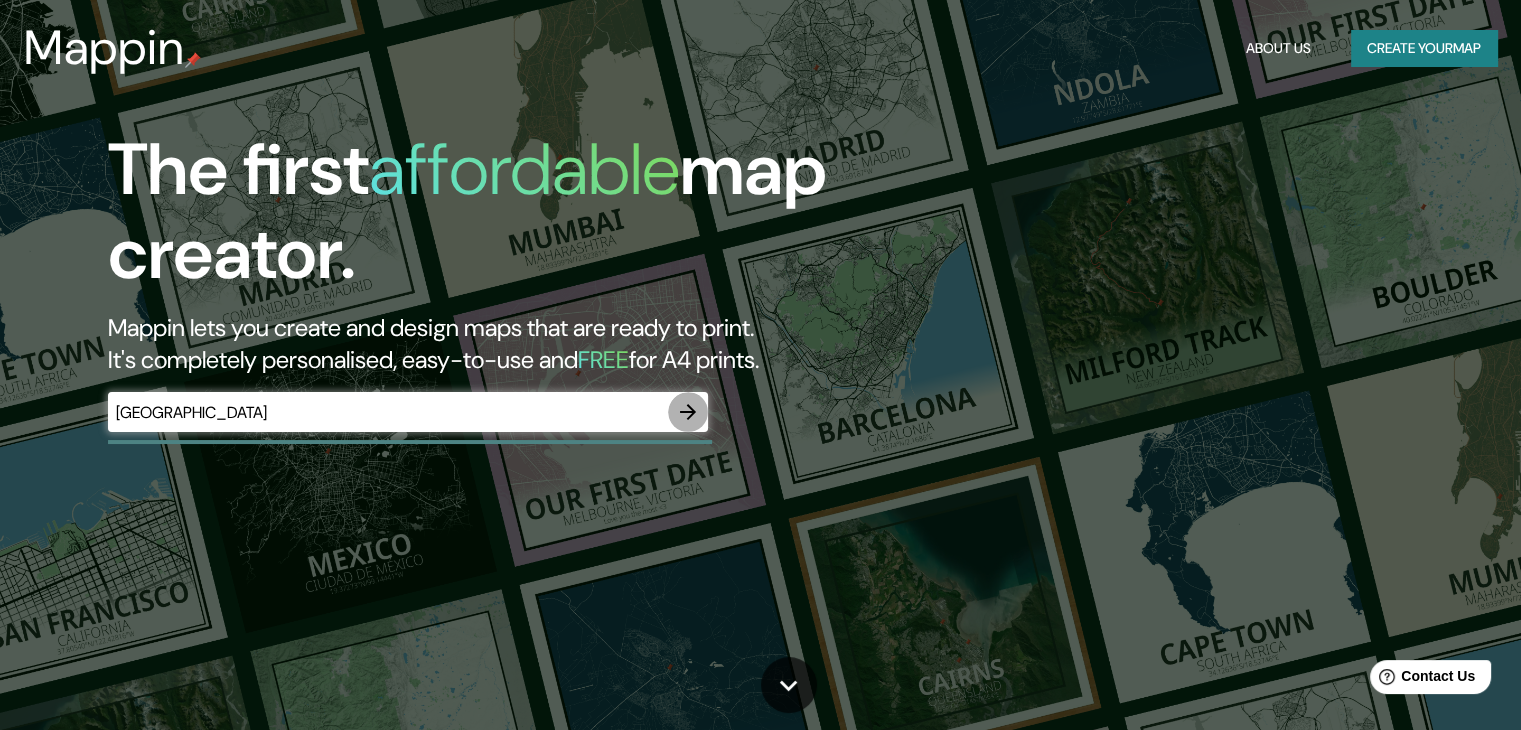 click 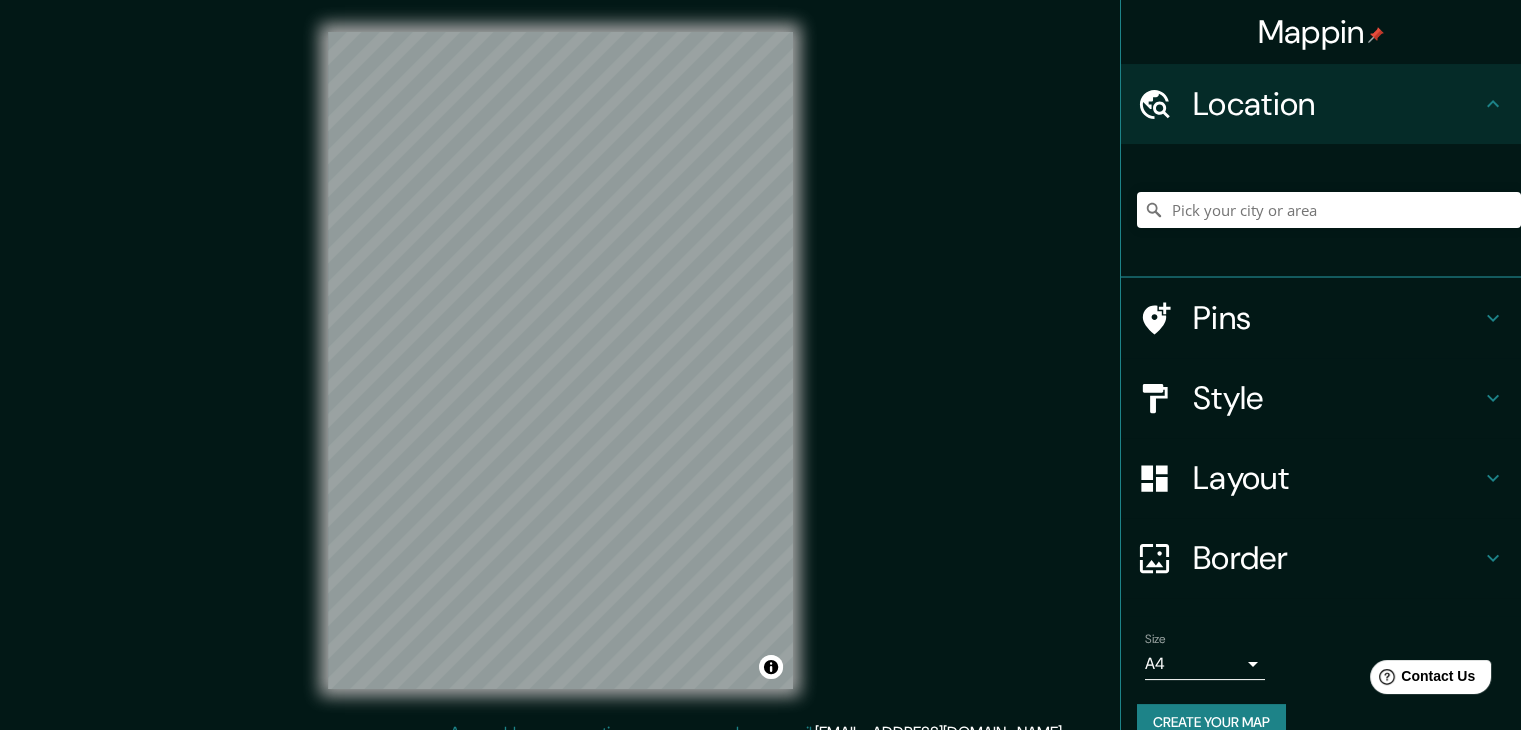 click 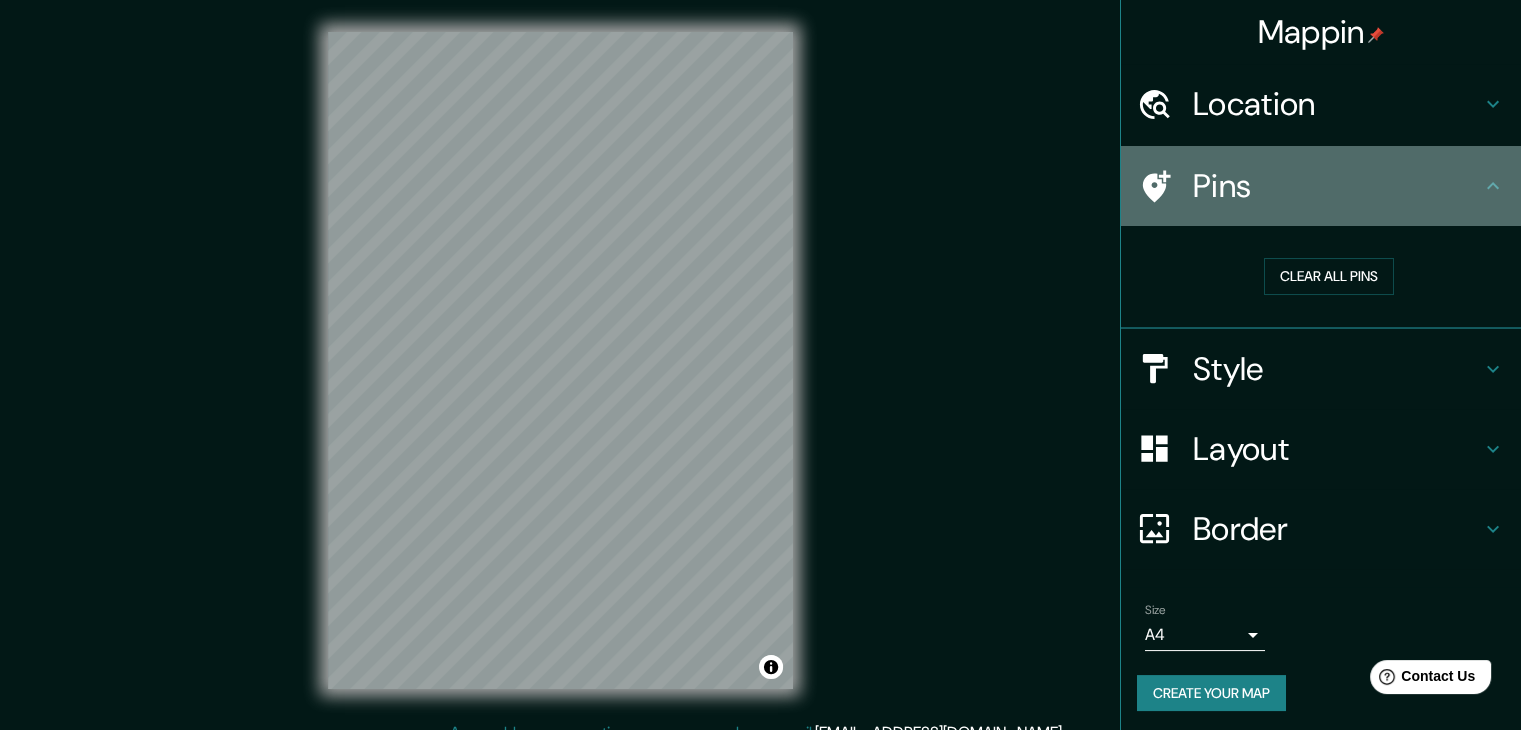 click 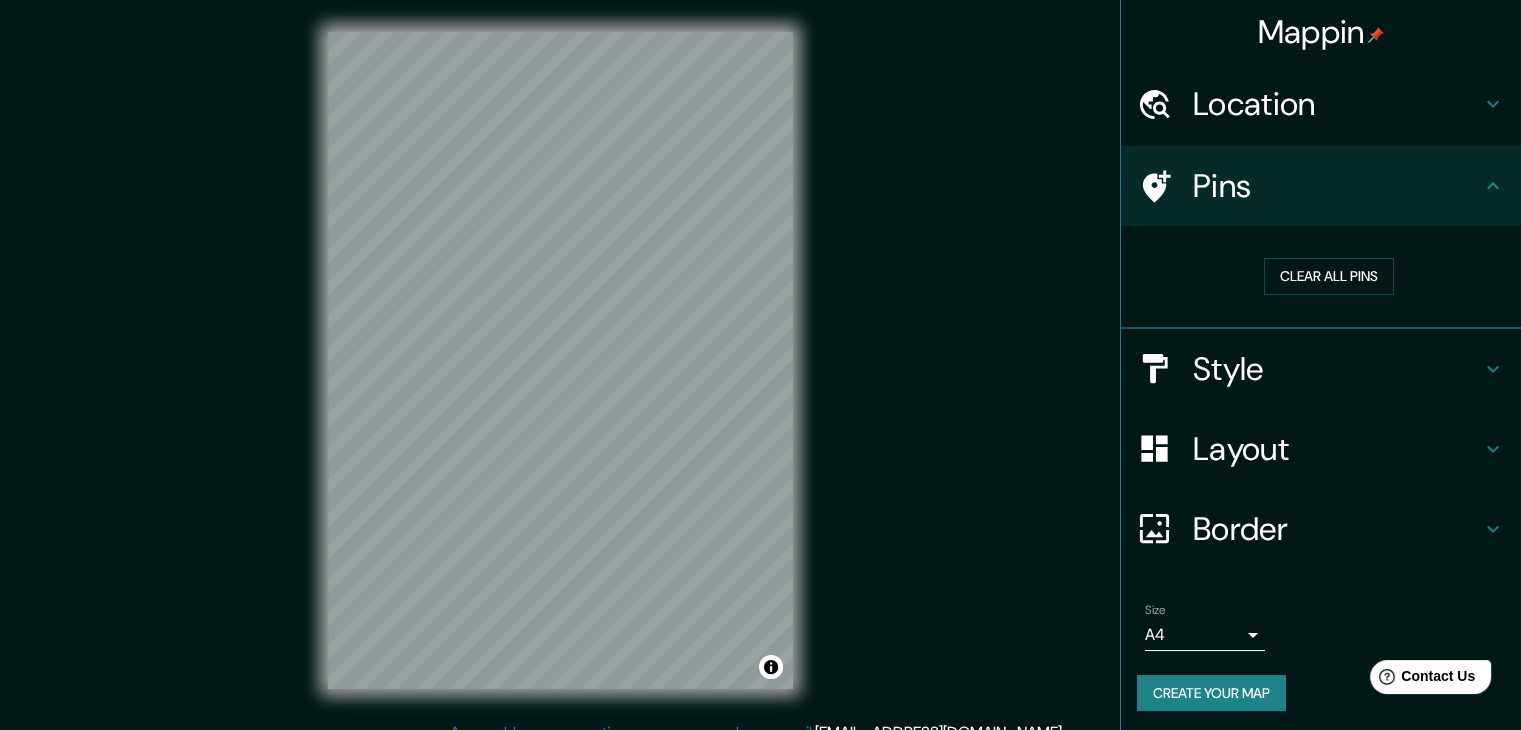 click 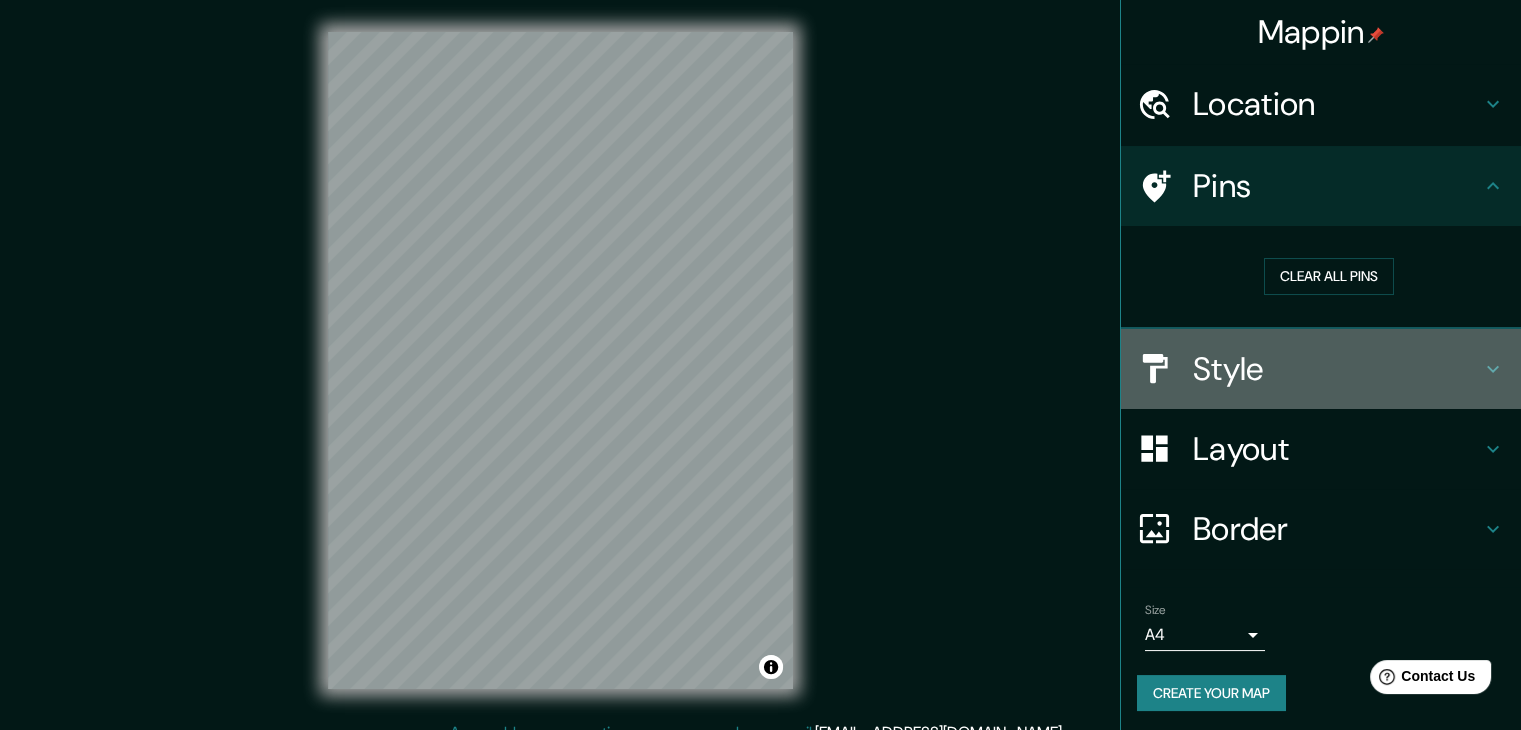 click 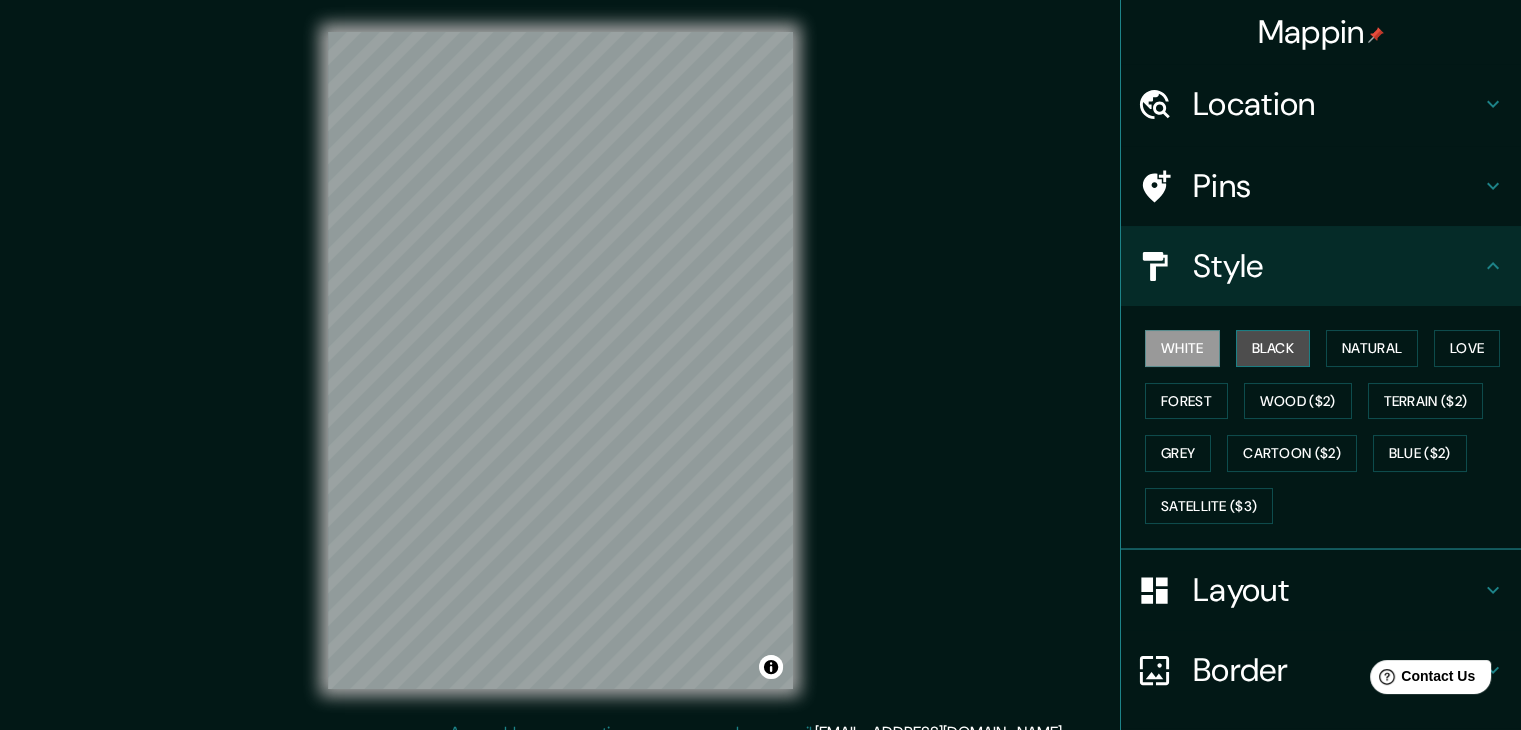 click on "Black" at bounding box center [1273, 348] 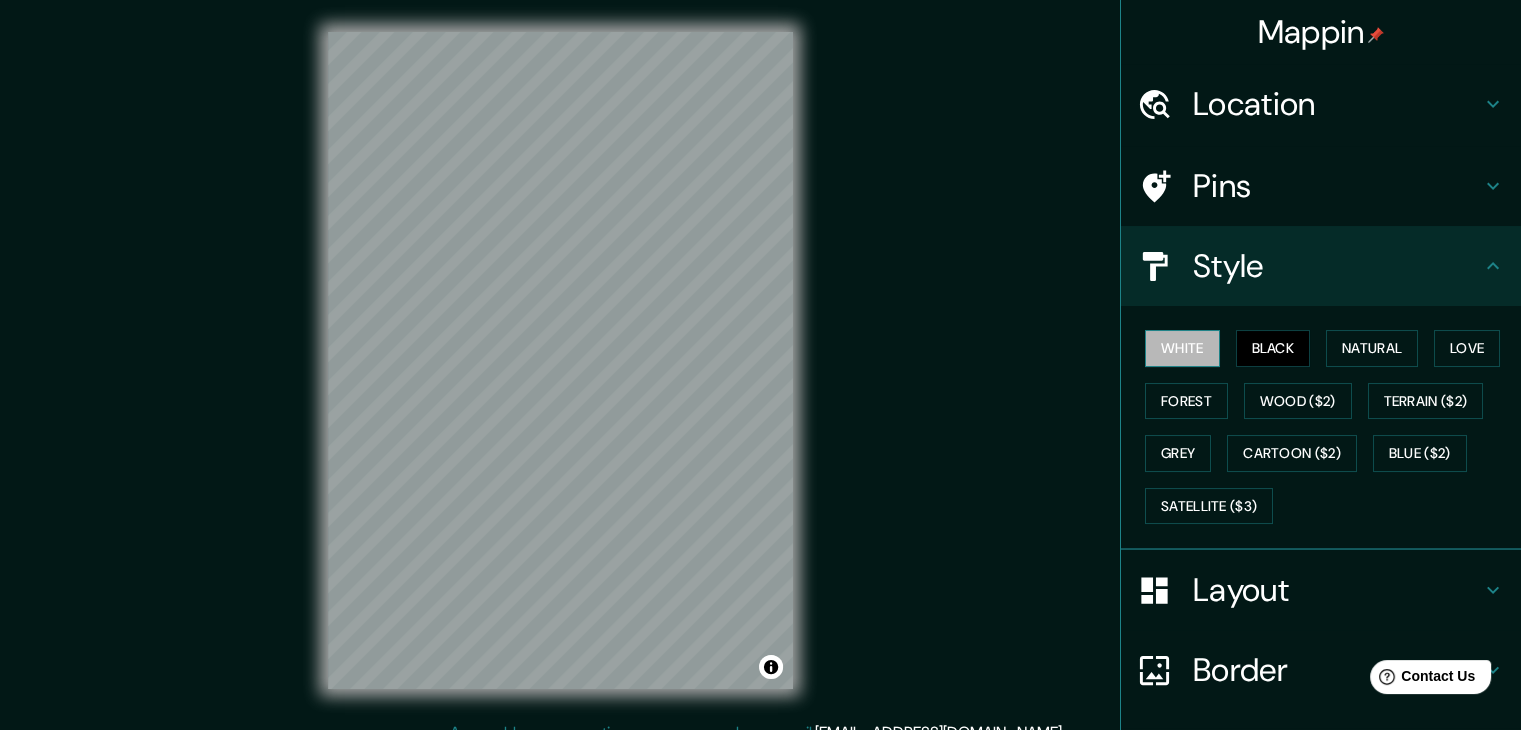 click on "White" at bounding box center [1182, 348] 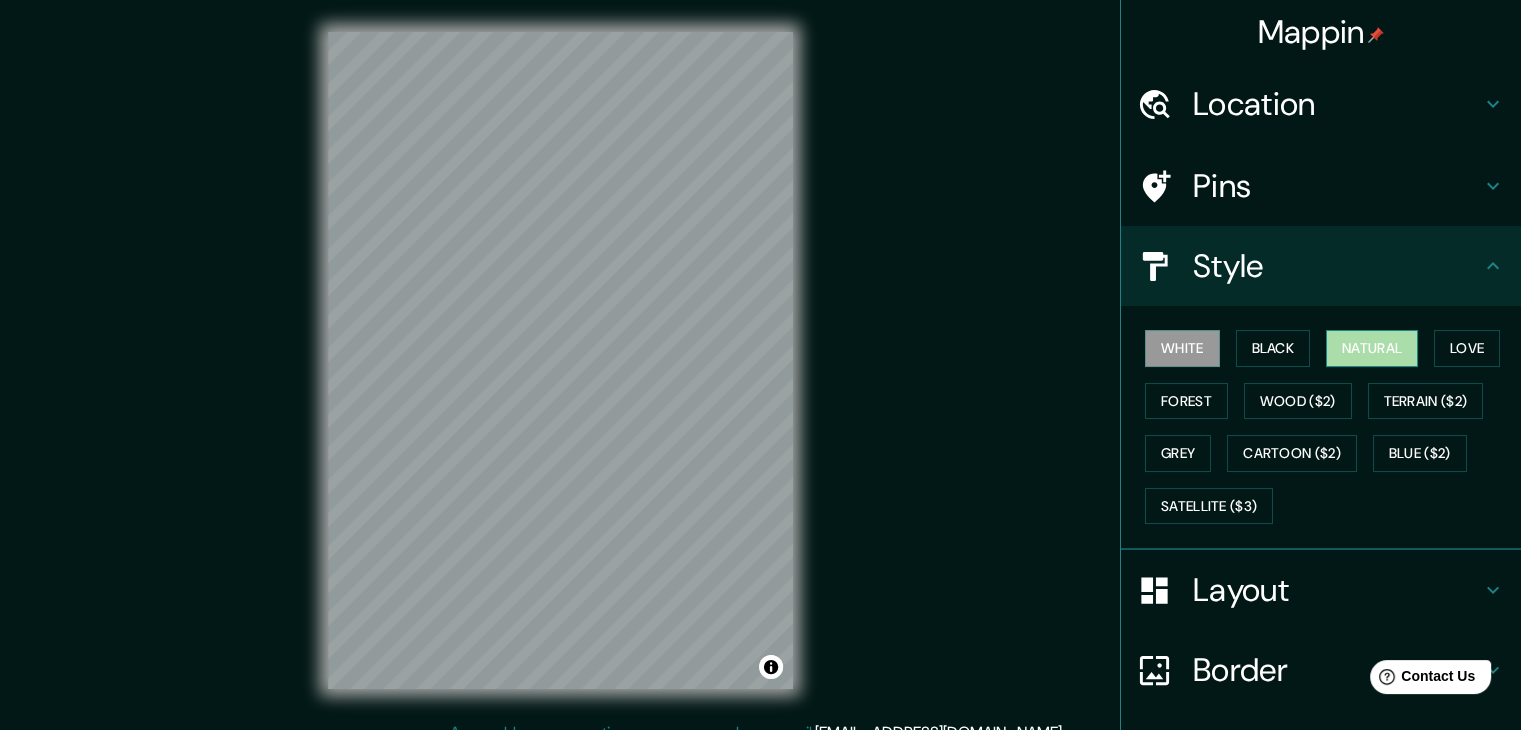 click on "Natural" at bounding box center (1372, 348) 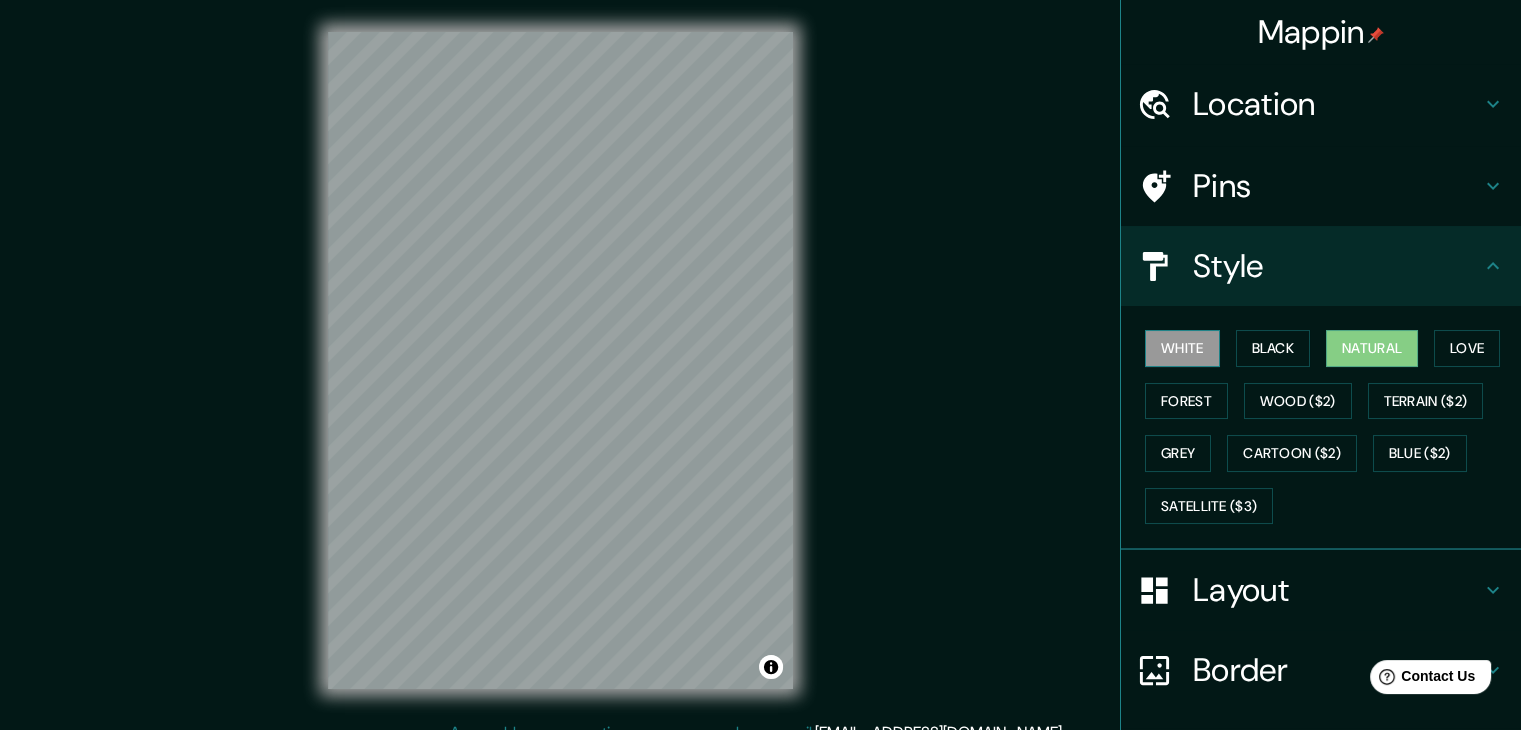 click on "White" at bounding box center [1182, 348] 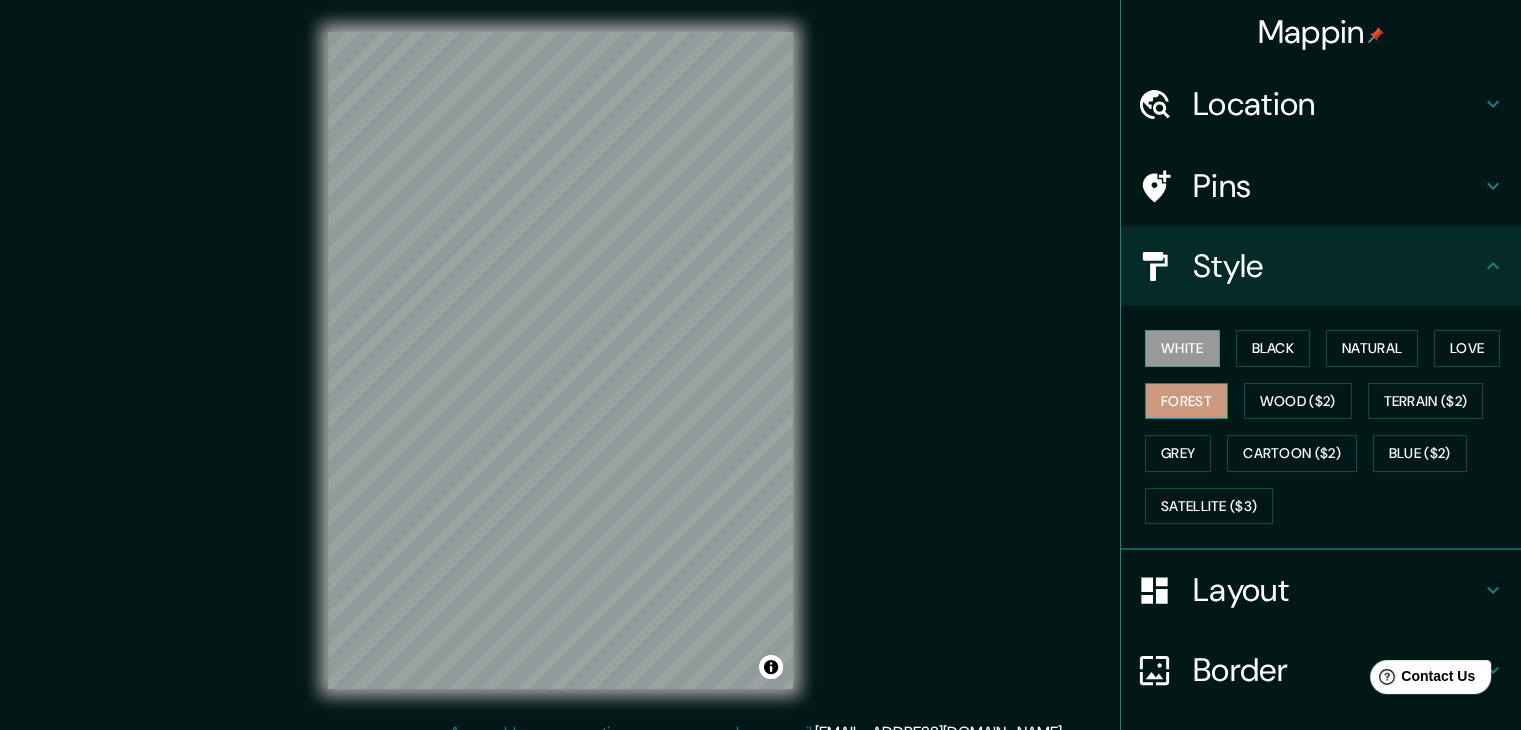 click on "Forest" at bounding box center [1186, 401] 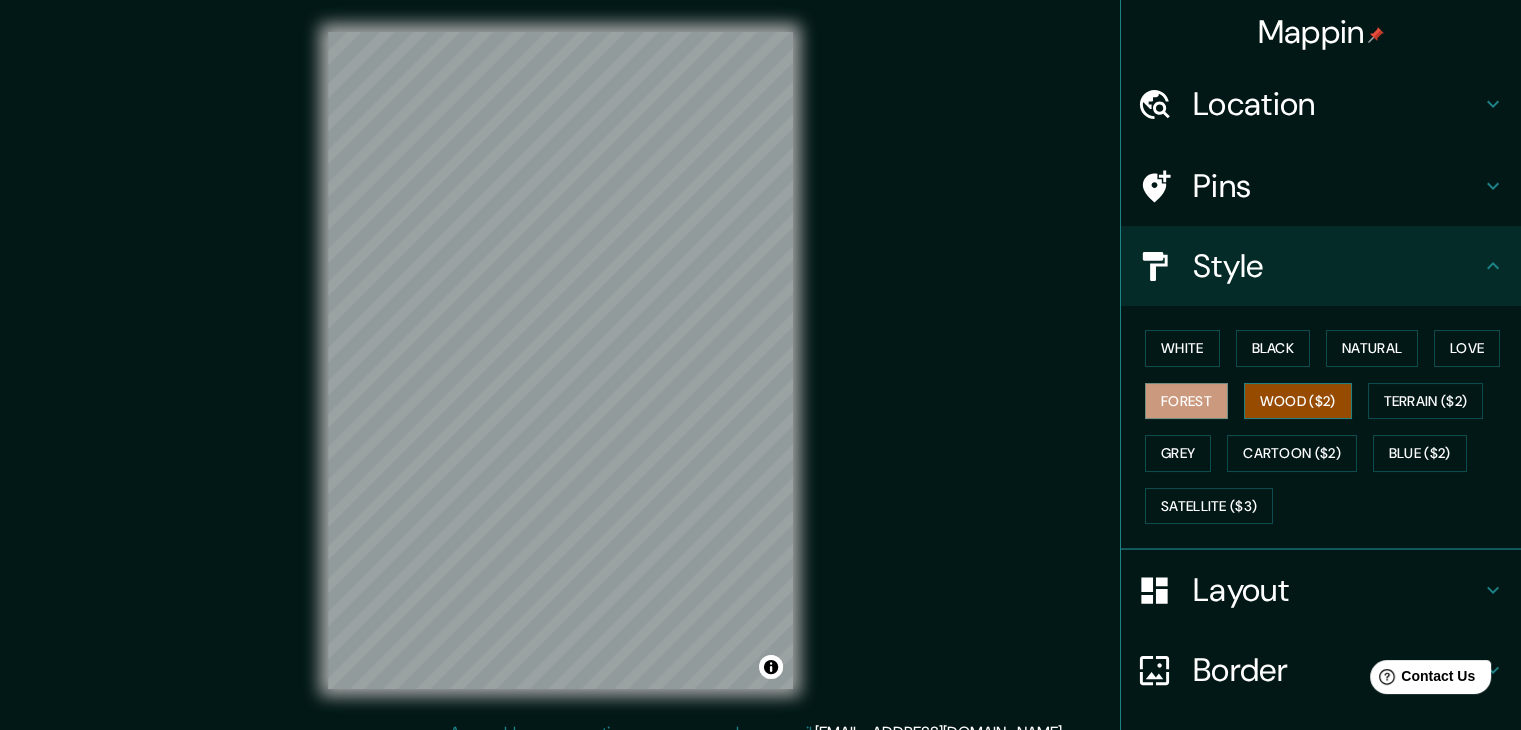 click on "Wood ($2)" at bounding box center (1298, 401) 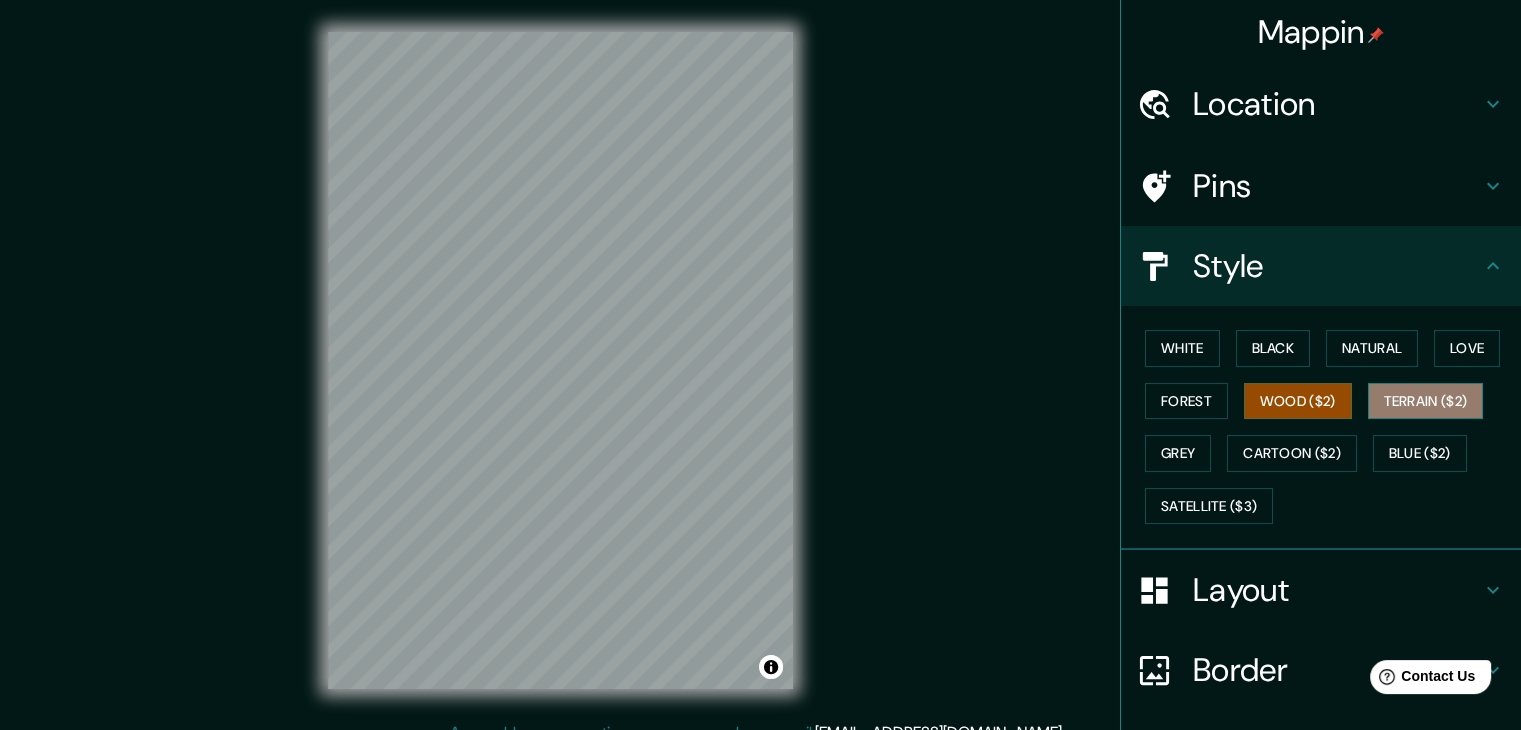 click on "Terrain ($2)" at bounding box center (1426, 401) 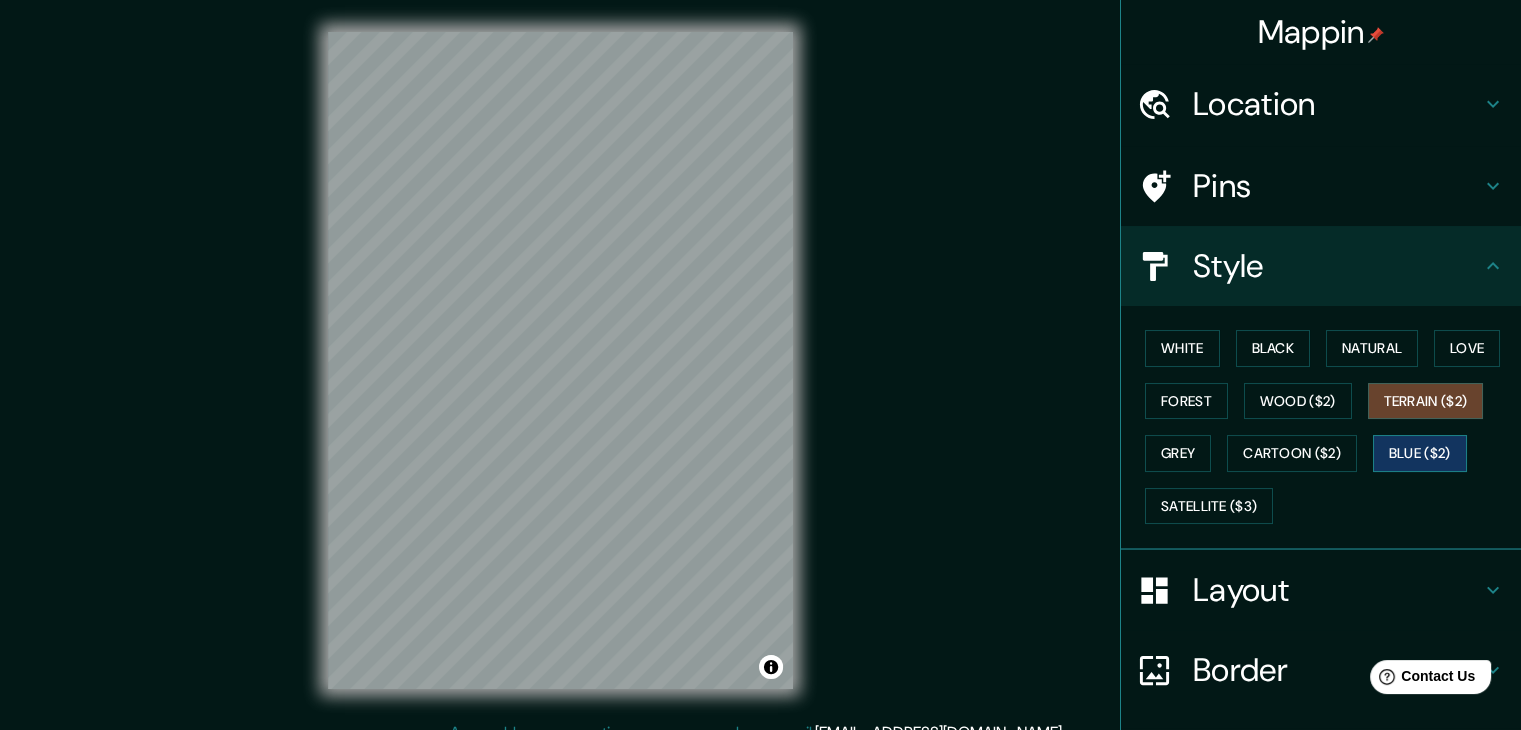 click on "Blue ($2)" at bounding box center [1420, 453] 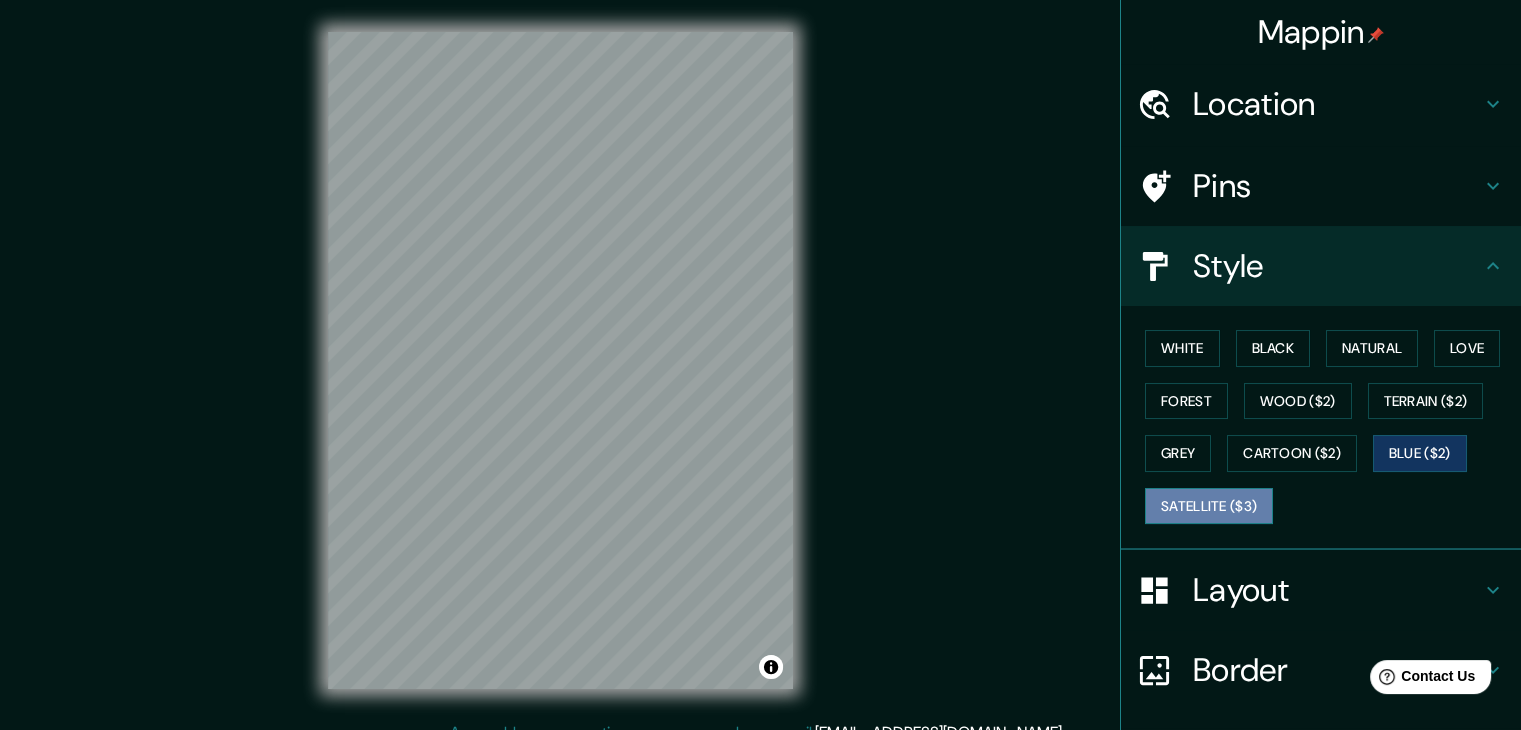 click on "Satellite ($3)" at bounding box center (1209, 506) 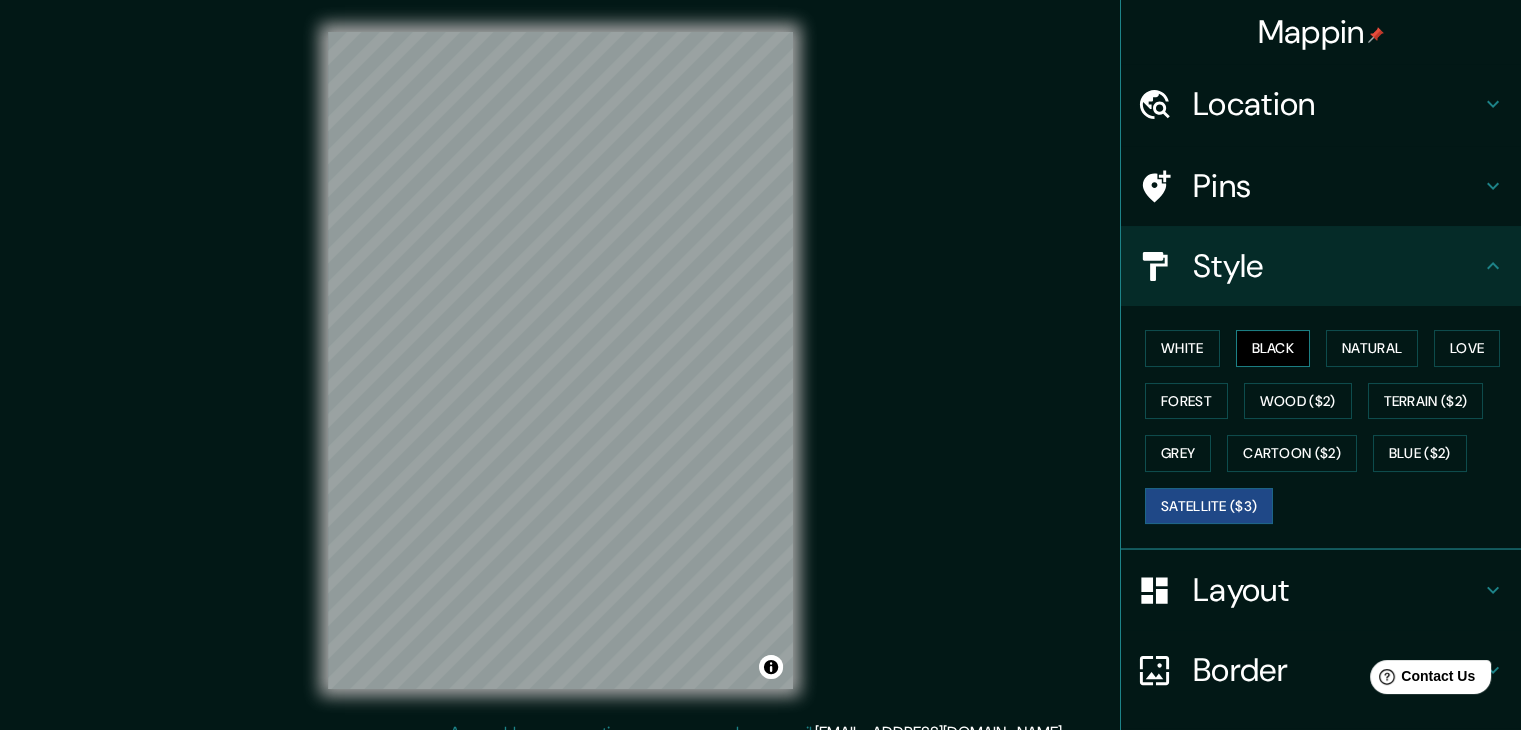 click on "Black" at bounding box center [1273, 348] 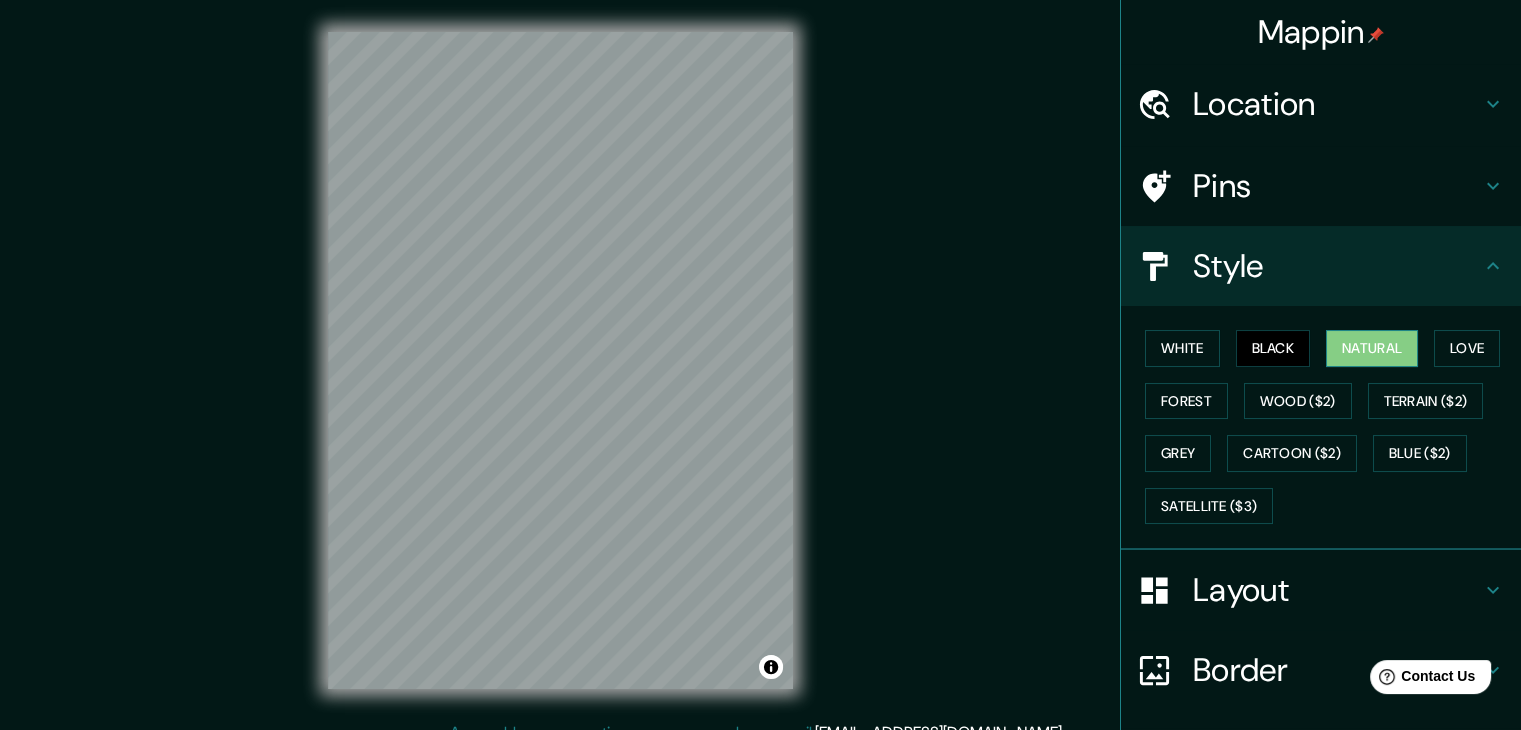 click on "Natural" at bounding box center (1372, 348) 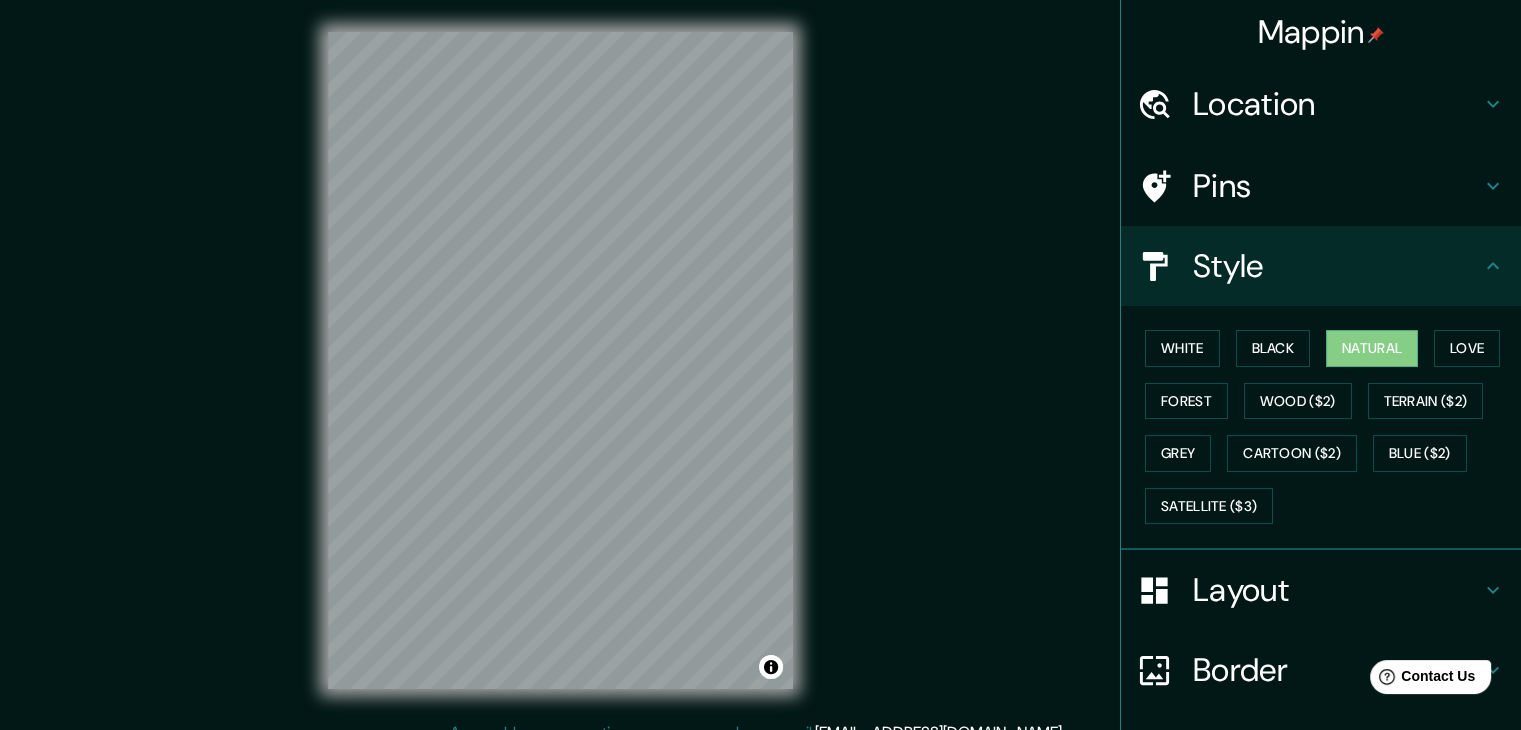click on "Mappin Location Pins Style White Black Natural Love Forest Wood ($2) Terrain ($2) Grey Cartoon ($2) Blue ($2) Satellite ($3) Layout Border Choose a border.  Hint : you can make layers of the frame opaque to create some cool effects. None Simple Transparent Fancy Size A4 single Create your map © Mapbox   © OpenStreetMap   Improve this map Any problems, suggestions, or concerns please email    [EMAIL_ADDRESS][DOMAIN_NAME] . . ." at bounding box center [760, 376] 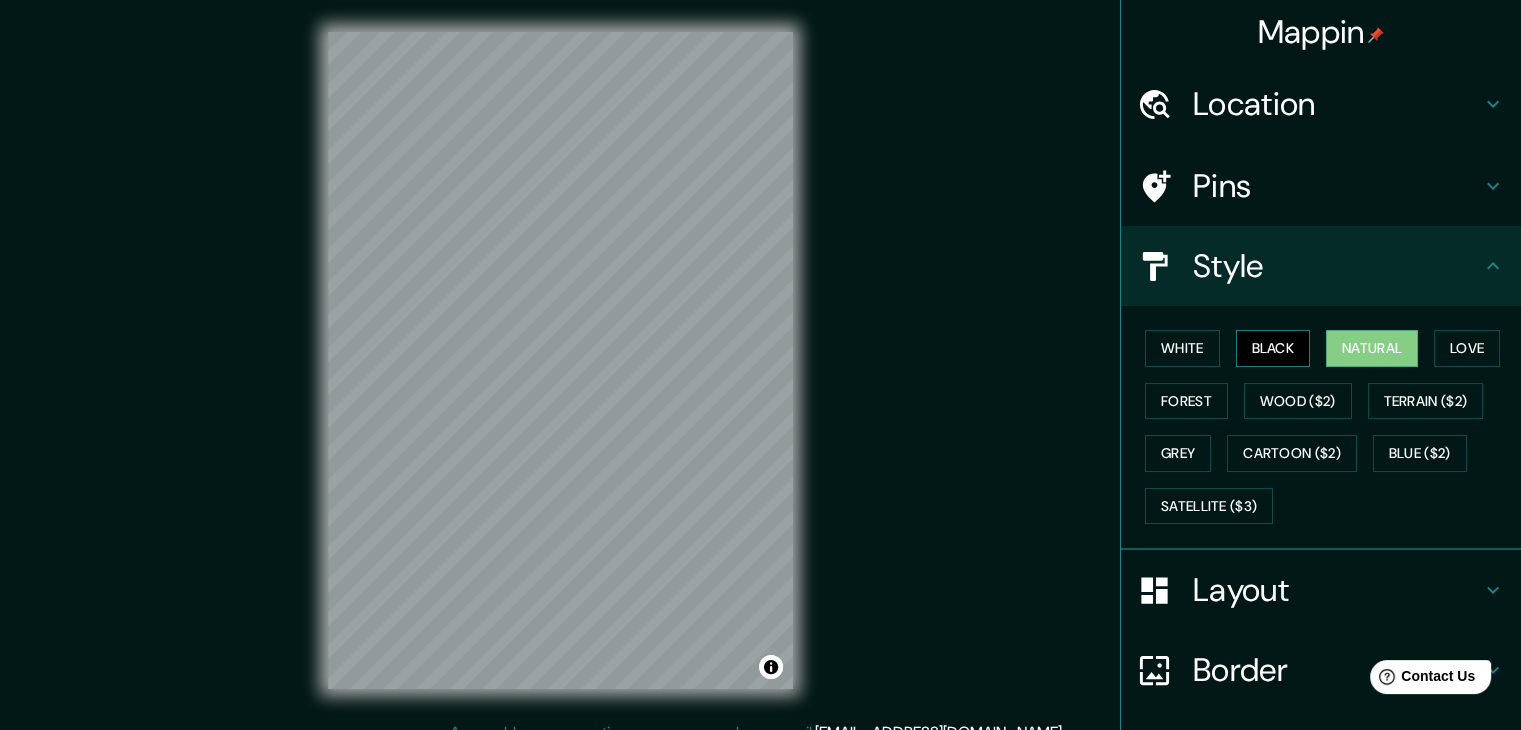 click on "Black" at bounding box center [1273, 348] 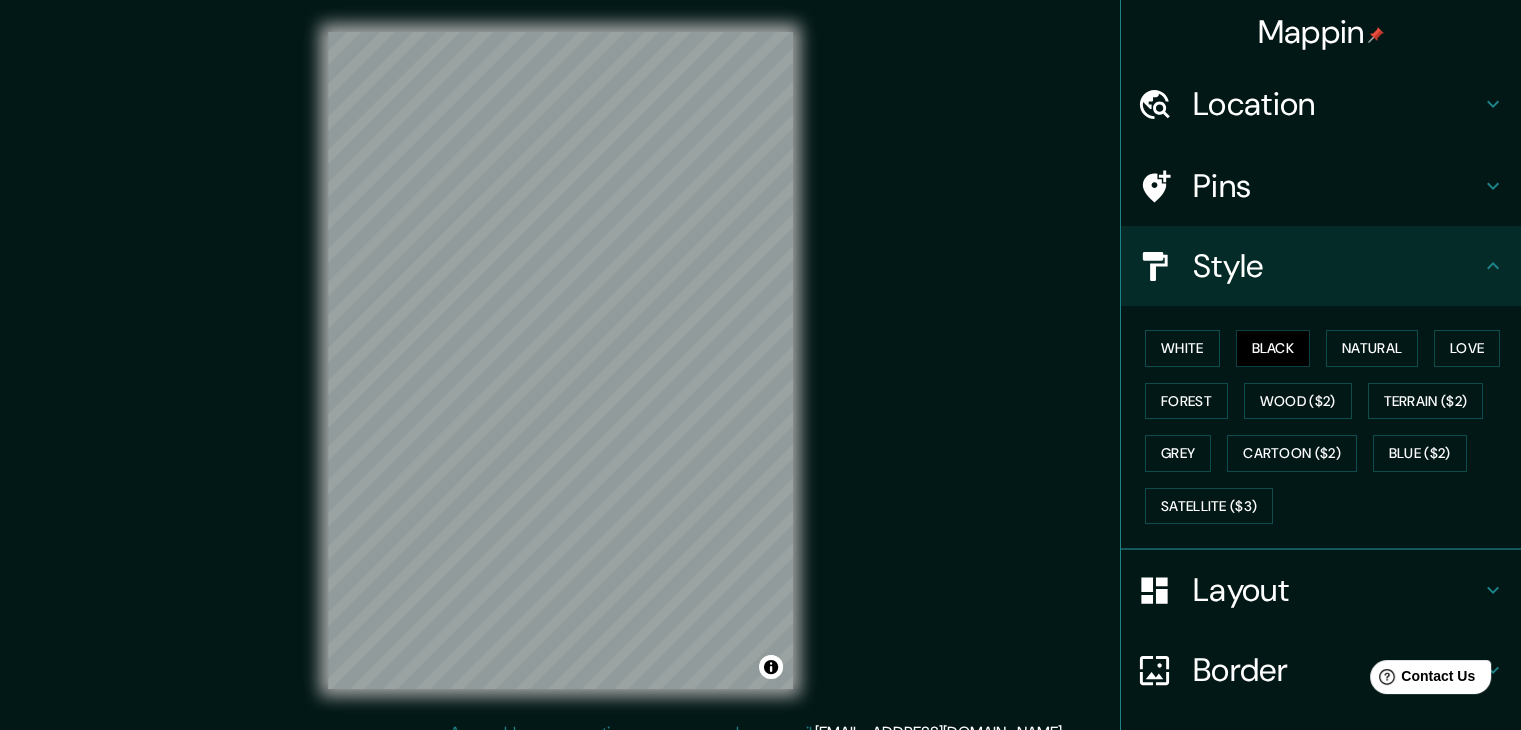 click on "Mappin Location Pins Style White Black Natural Love Forest Wood ($2) Terrain ($2) Grey Cartoon ($2) Blue ($2) Satellite ($3) Layout Border Choose a border.  Hint : you can make layers of the frame opaque to create some cool effects. None Simple Transparent Fancy Size A4 single Create your map © Mapbox   © OpenStreetMap   Improve this map Any problems, suggestions, or concerns please email    [EMAIL_ADDRESS][DOMAIN_NAME] . . ." at bounding box center [760, 376] 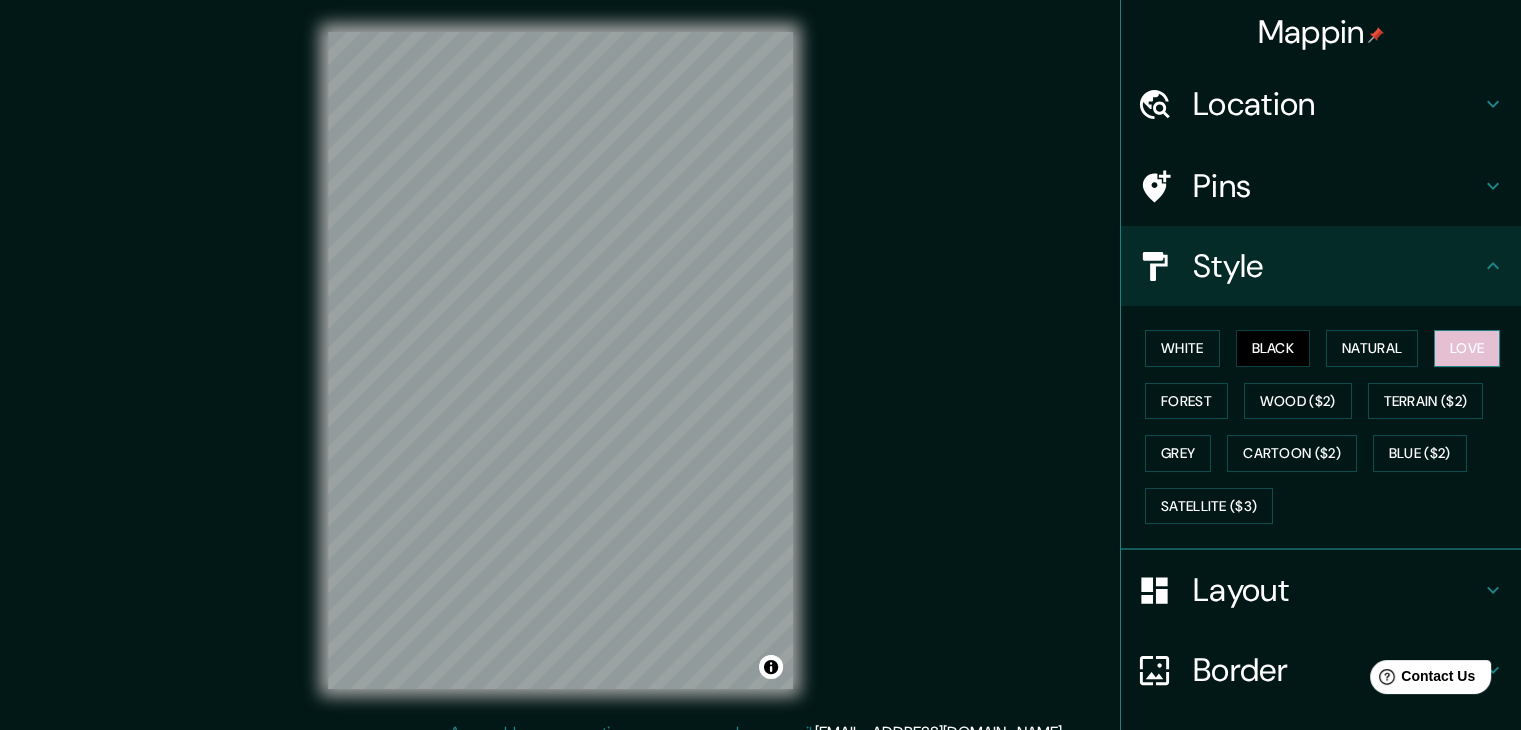 click on "Love" at bounding box center [1467, 348] 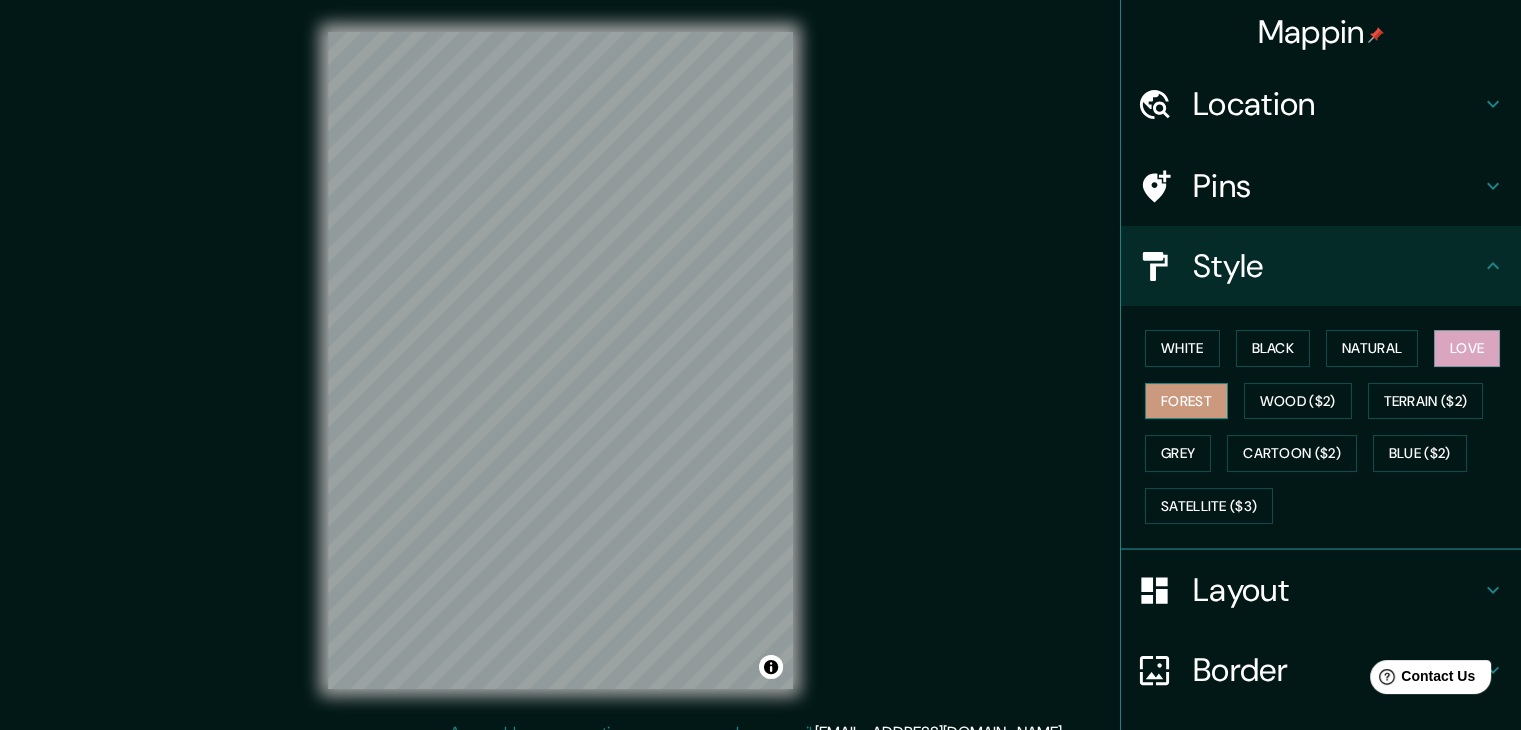click on "Forest" at bounding box center [1186, 401] 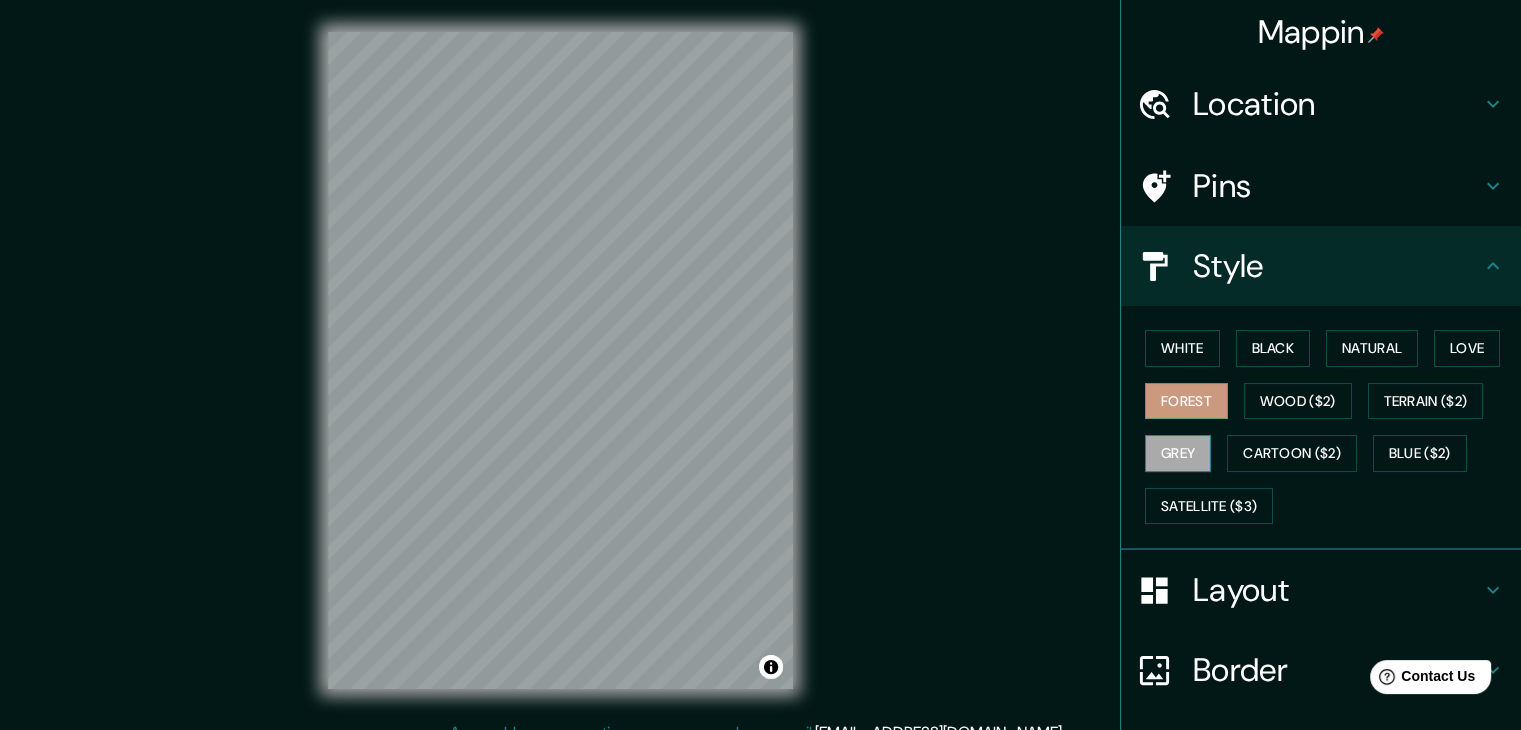 click on "Grey" at bounding box center (1178, 453) 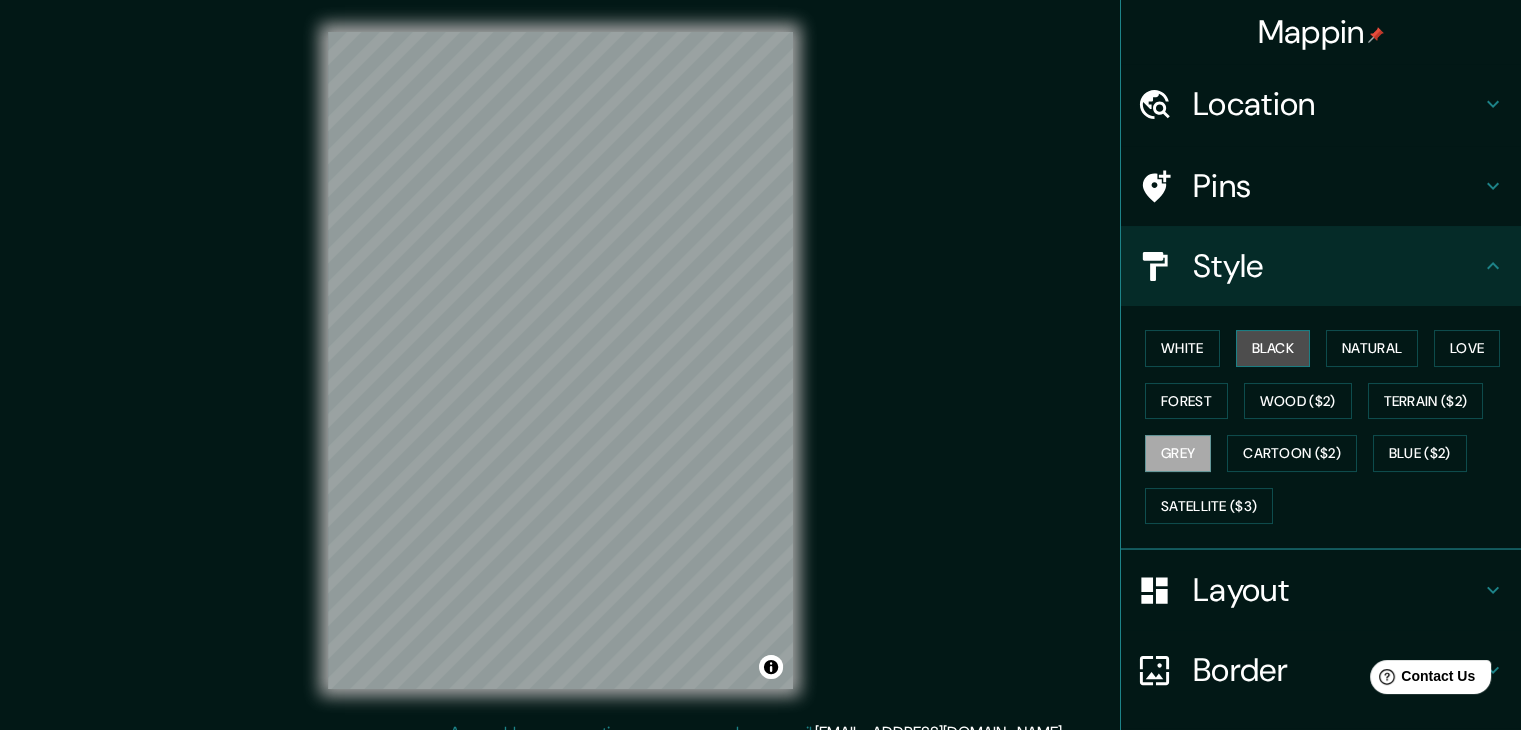 click on "Black" at bounding box center (1273, 348) 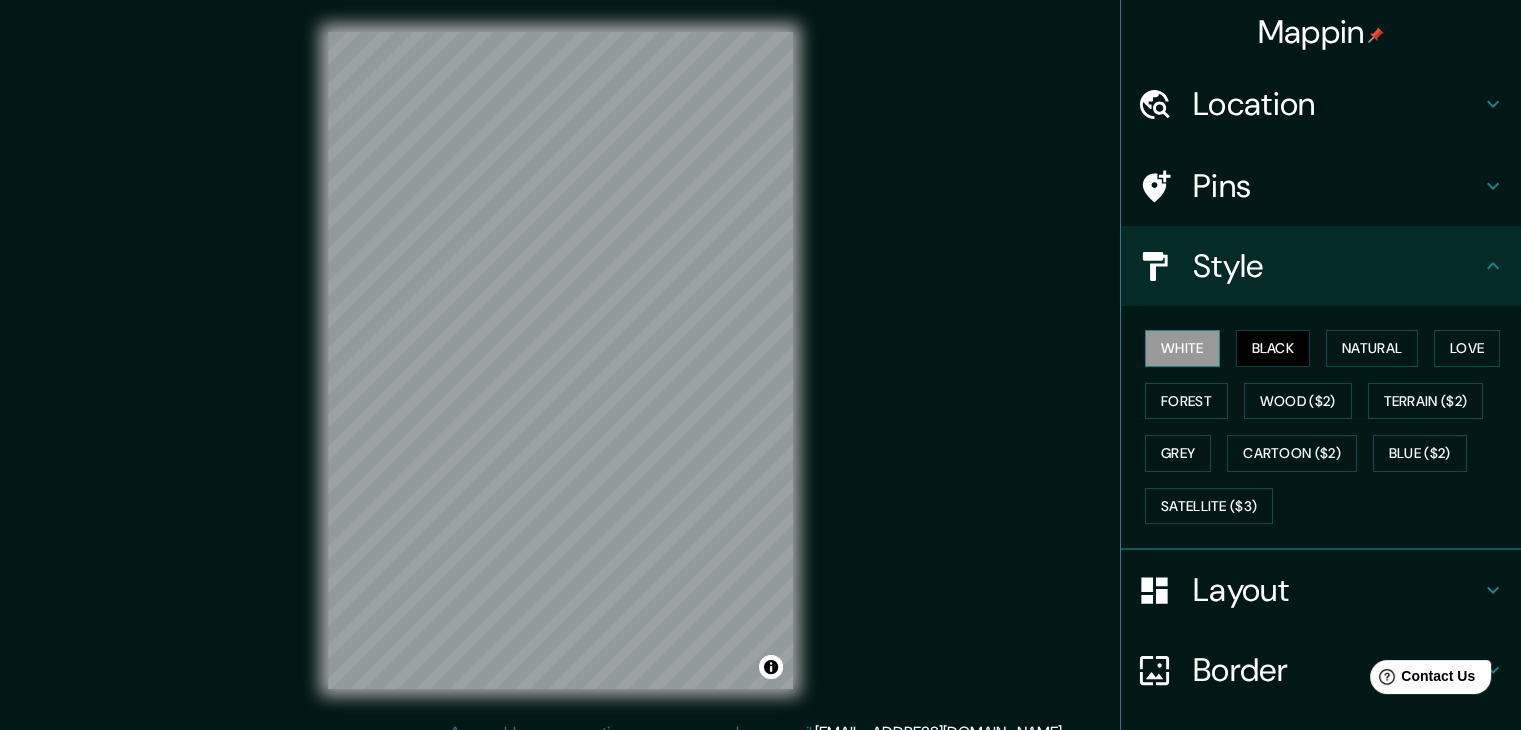 click on "White" at bounding box center (1182, 348) 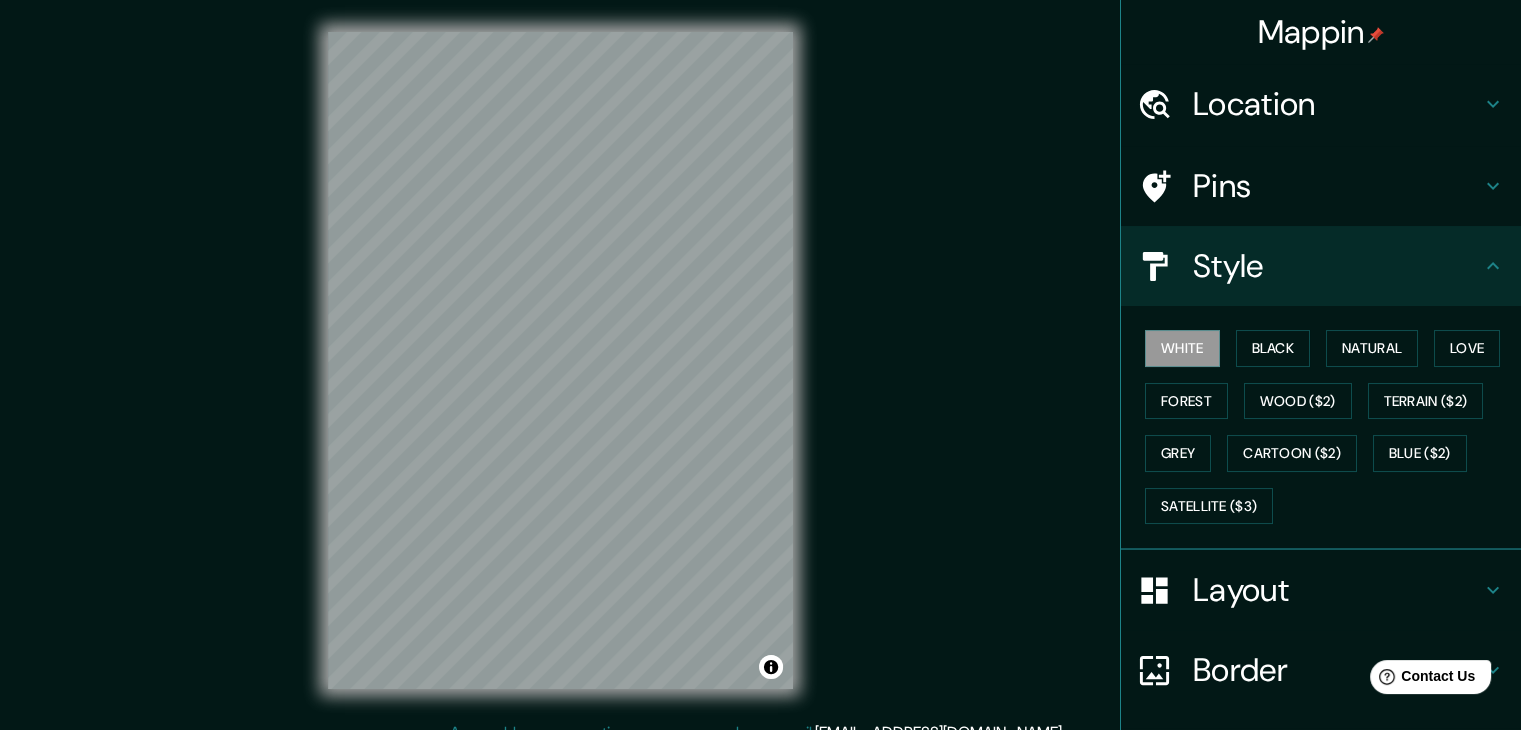 click on "Mappin Location Pins Style White Black Natural Love Forest Wood ($2) Terrain ($2) Grey Cartoon ($2) Blue ($2) Satellite ($3) Layout Border Choose a border.  Hint : you can make layers of the frame opaque to create some cool effects. None Simple Transparent Fancy Size A4 single Create your map © Mapbox   © OpenStreetMap   Improve this map Any problems, suggestions, or concerns please email    [EMAIL_ADDRESS][DOMAIN_NAME] . . ." at bounding box center [760, 376] 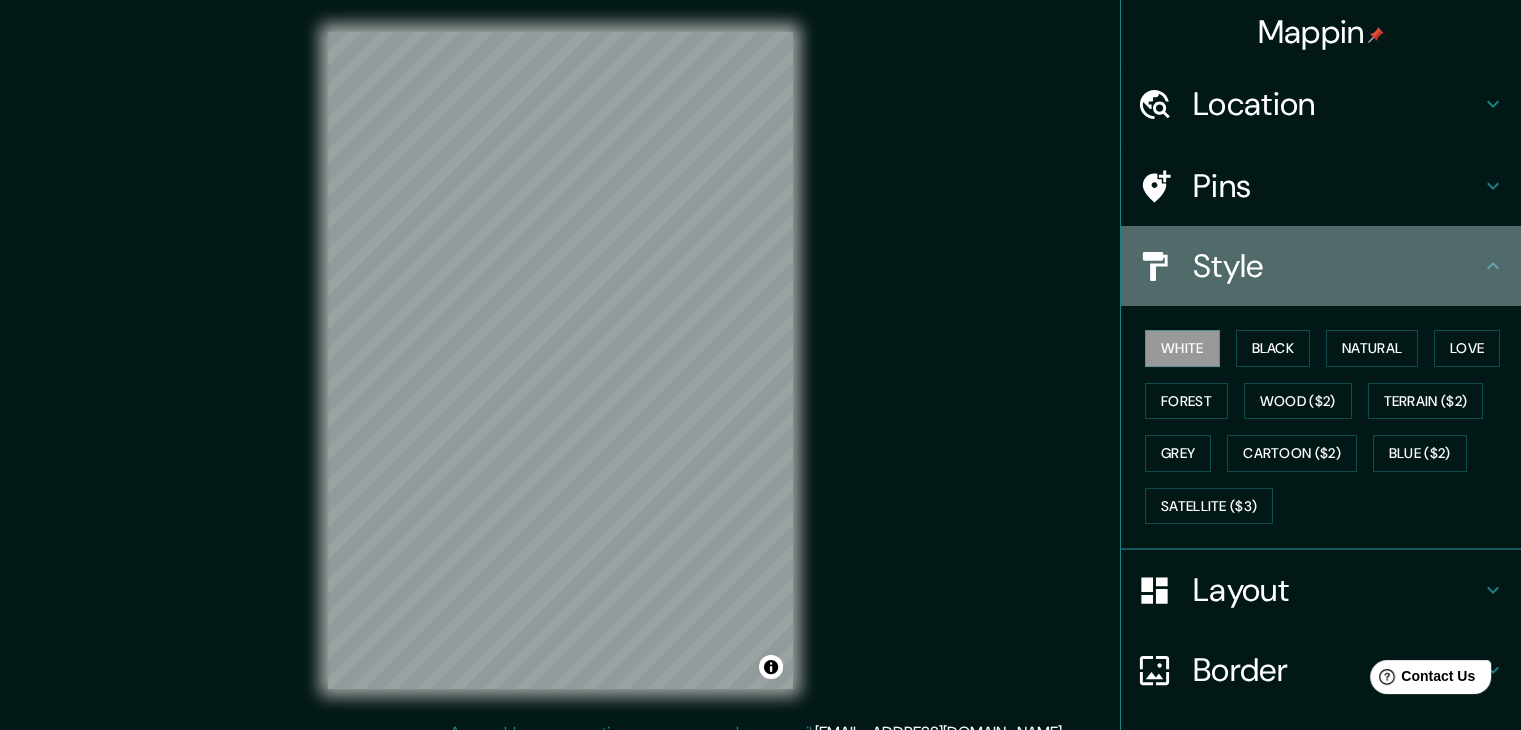 click 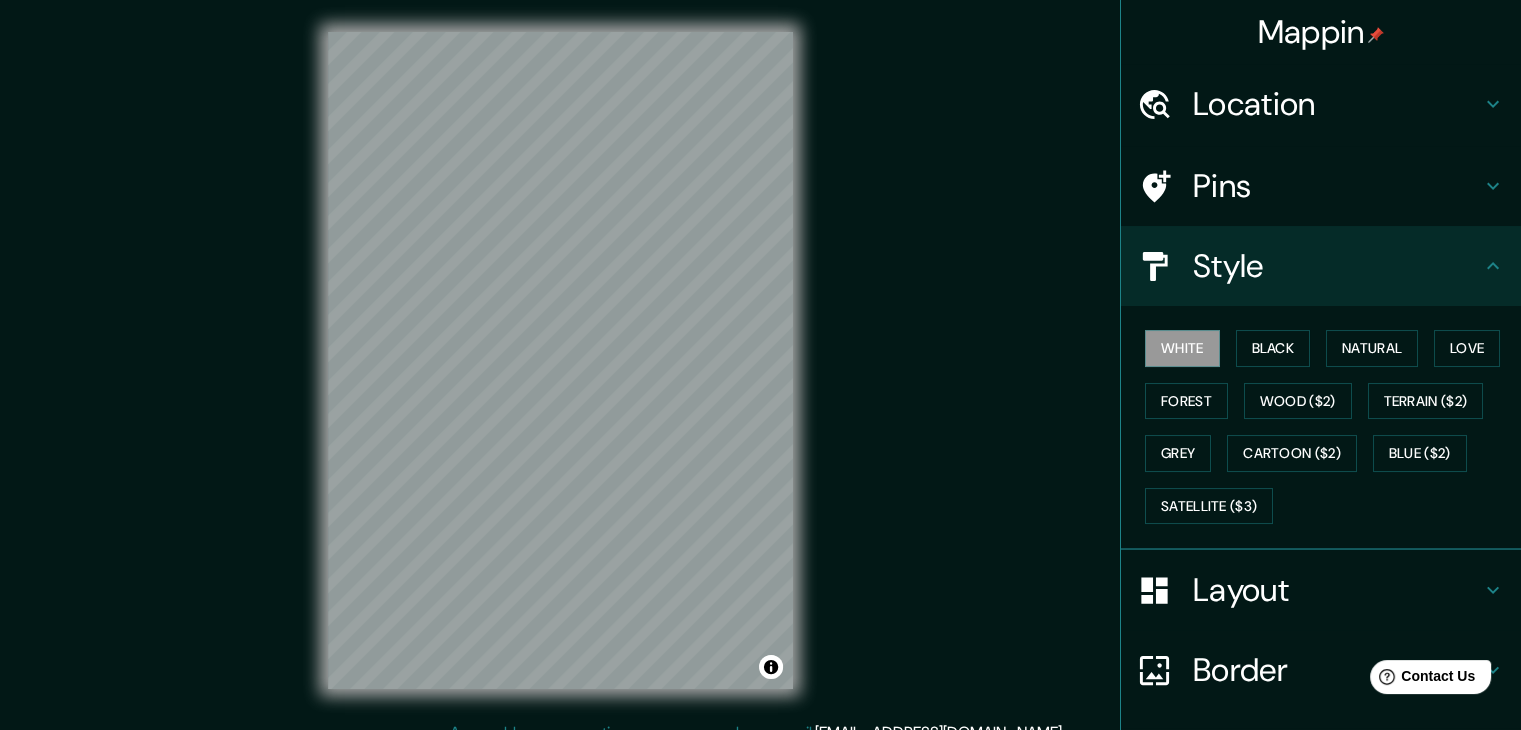 click on "Pins" at bounding box center [1321, 186] 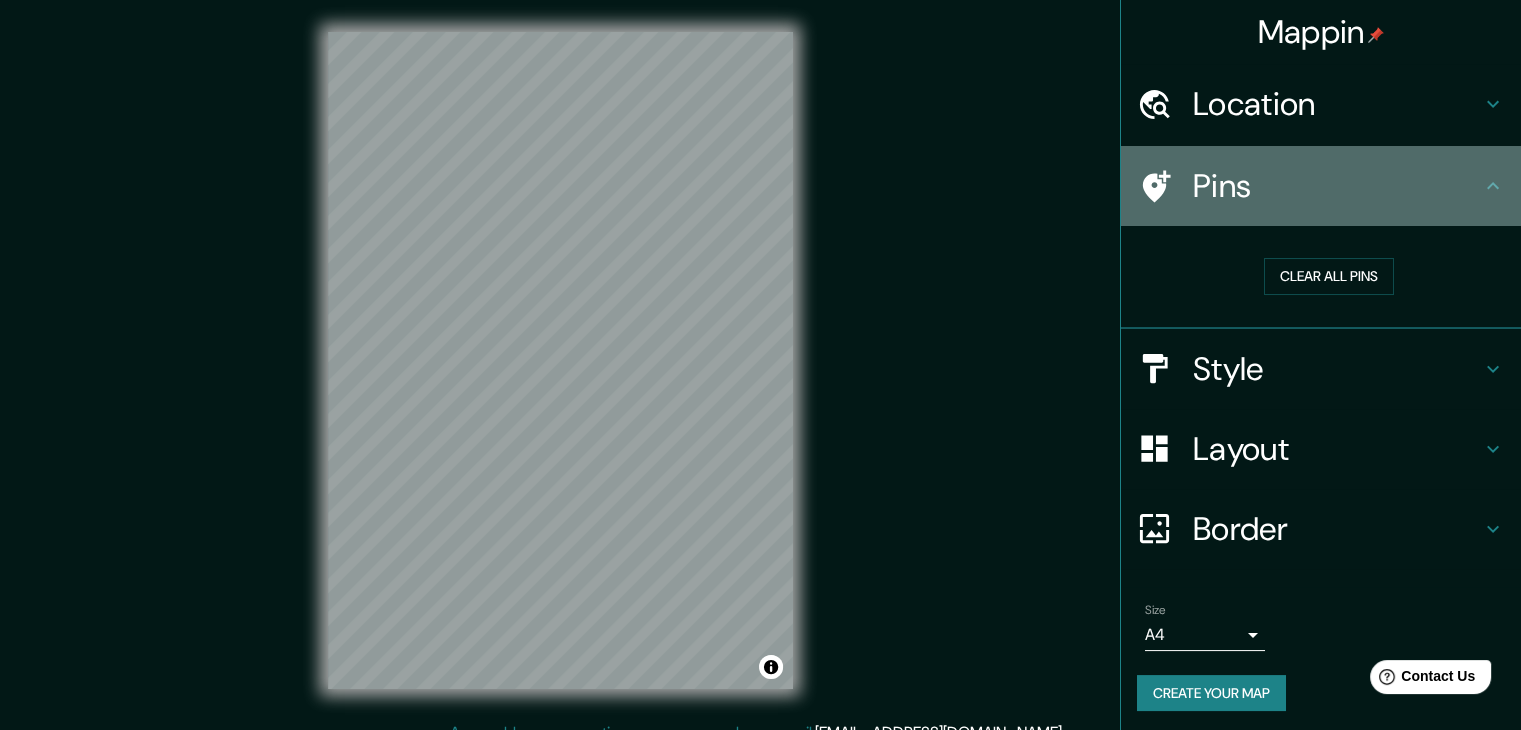 click 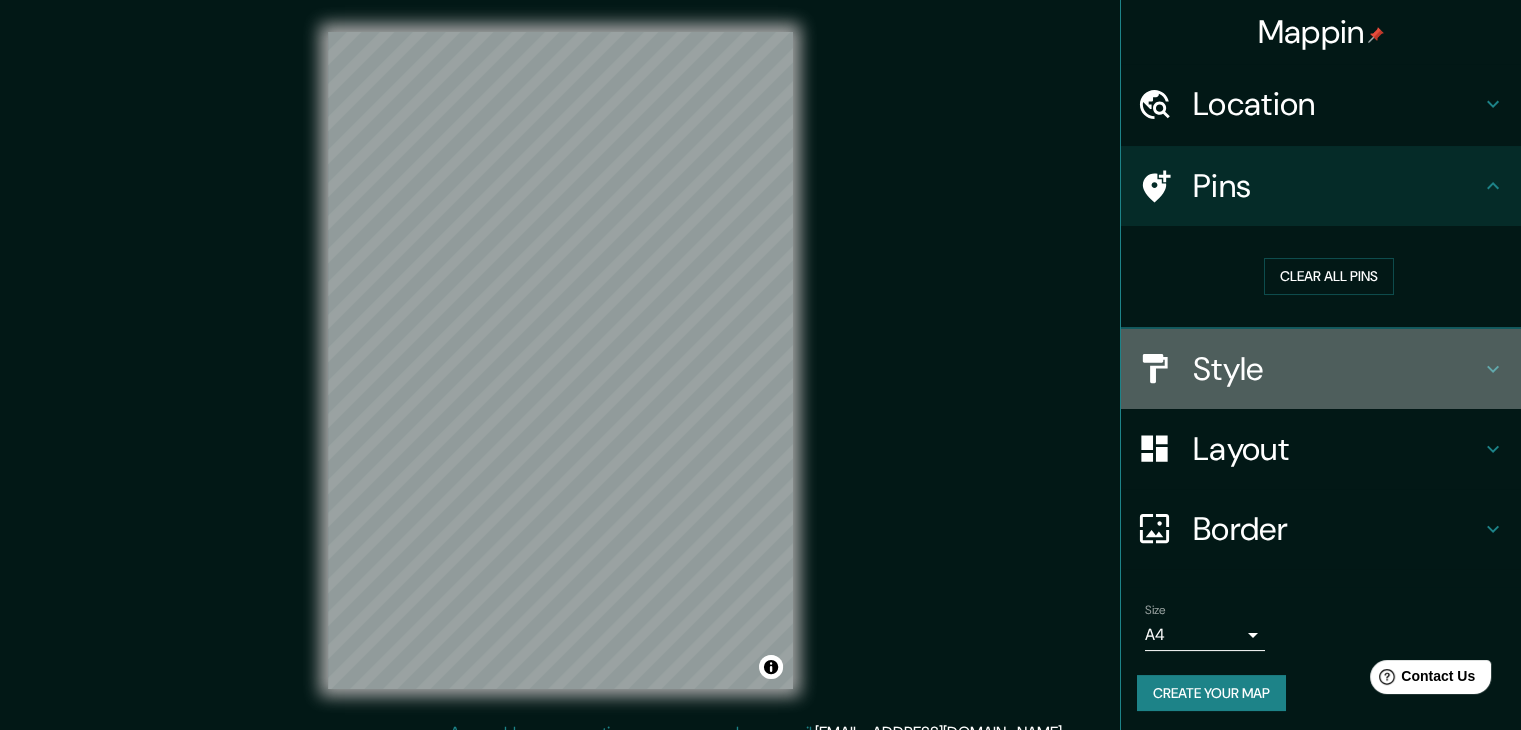 click 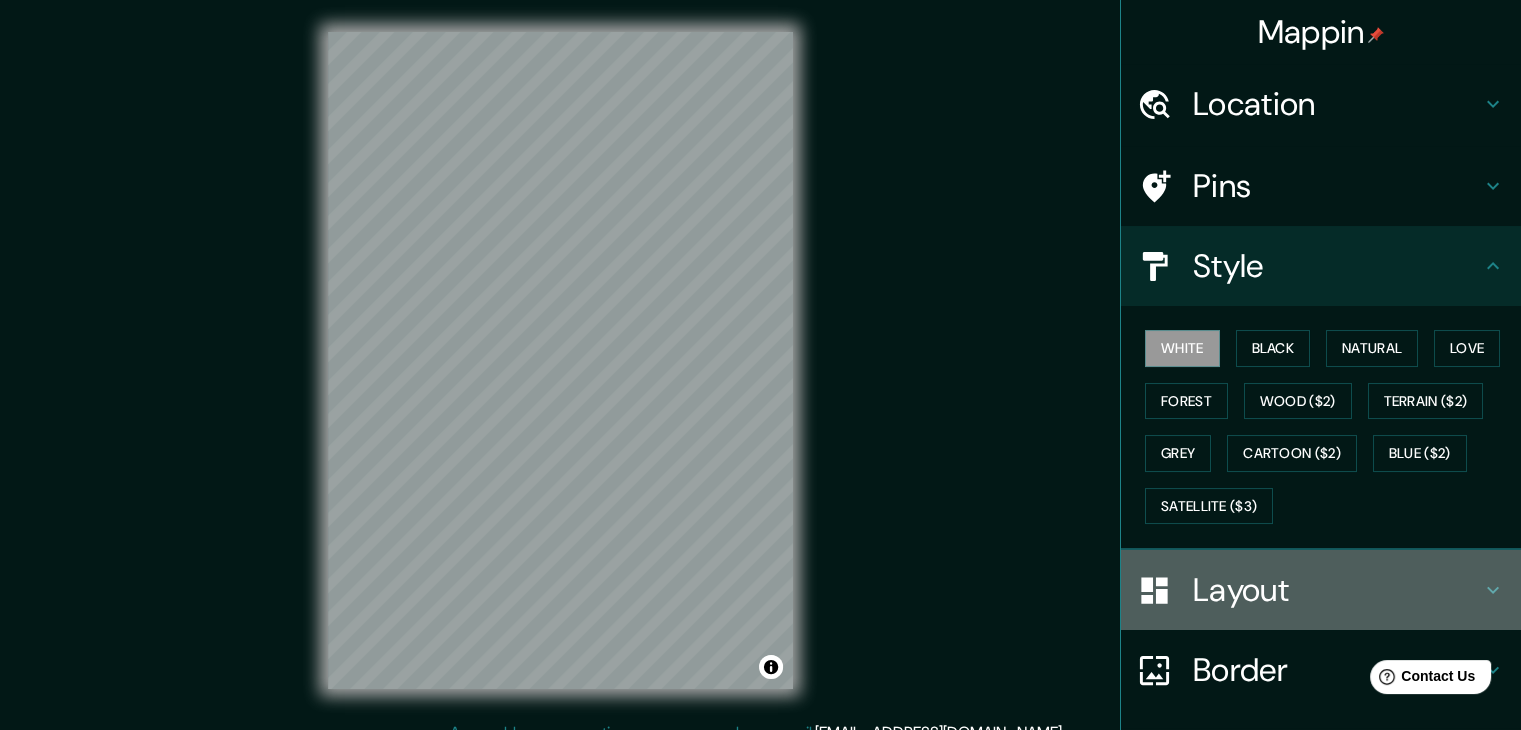 click 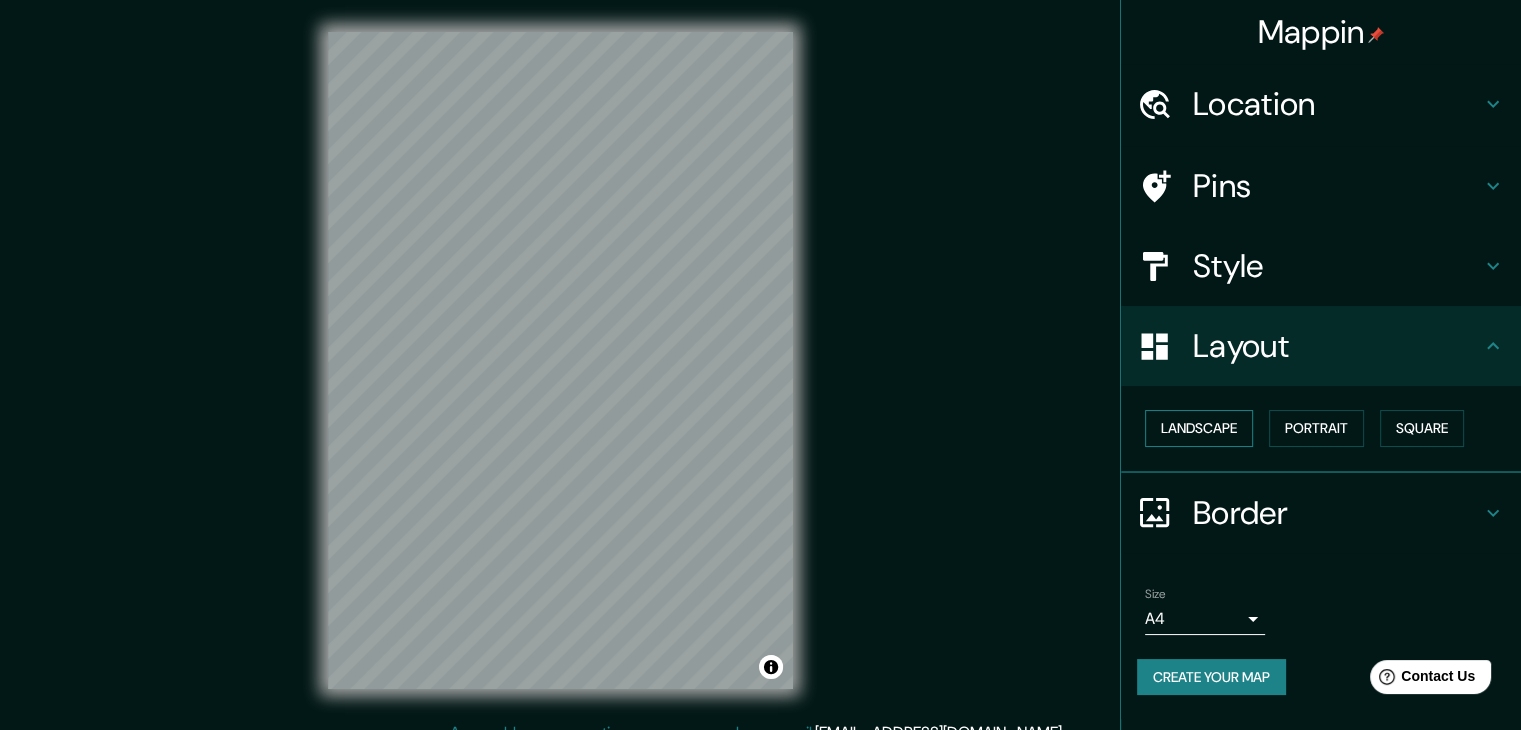 click on "Landscape" at bounding box center [1199, 428] 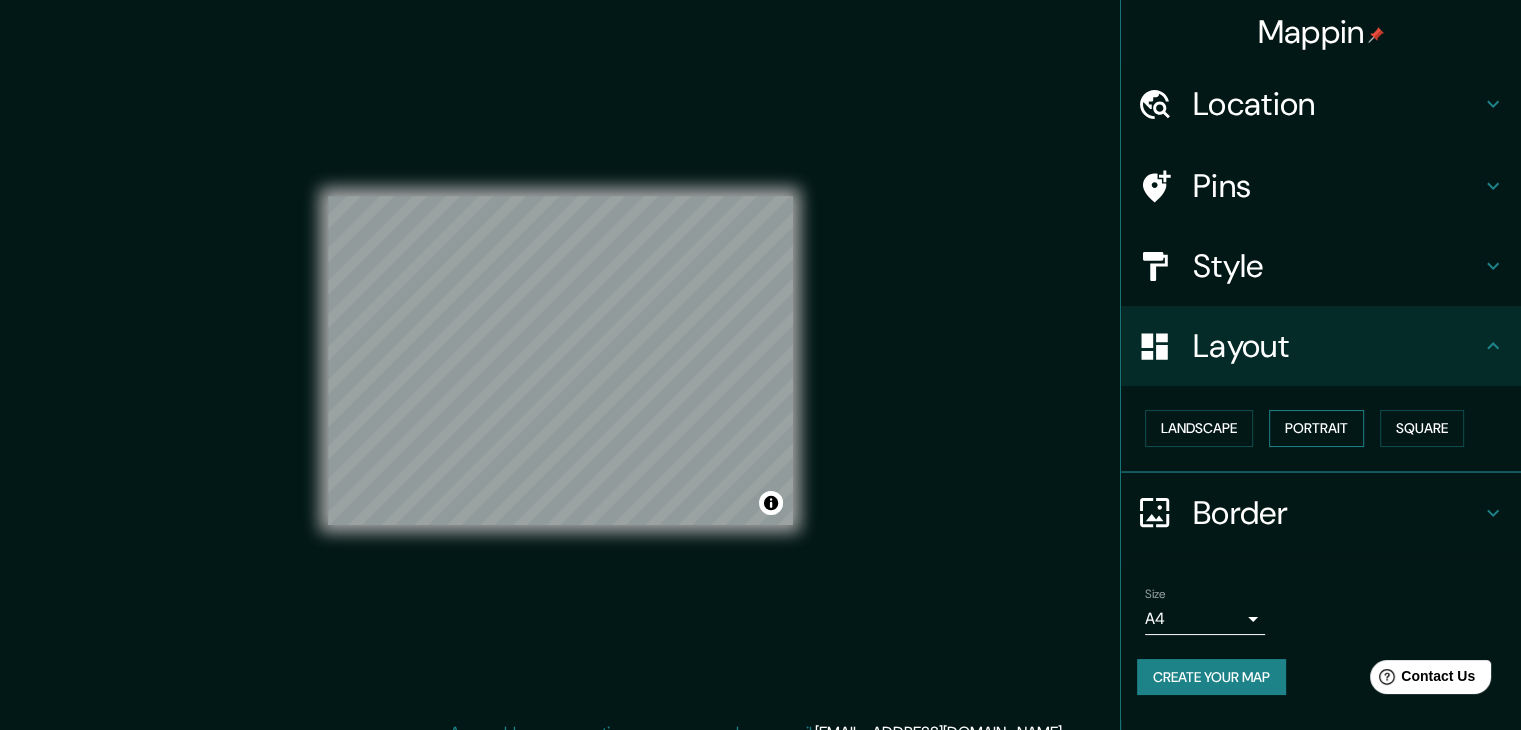 click on "Portrait" at bounding box center (1316, 428) 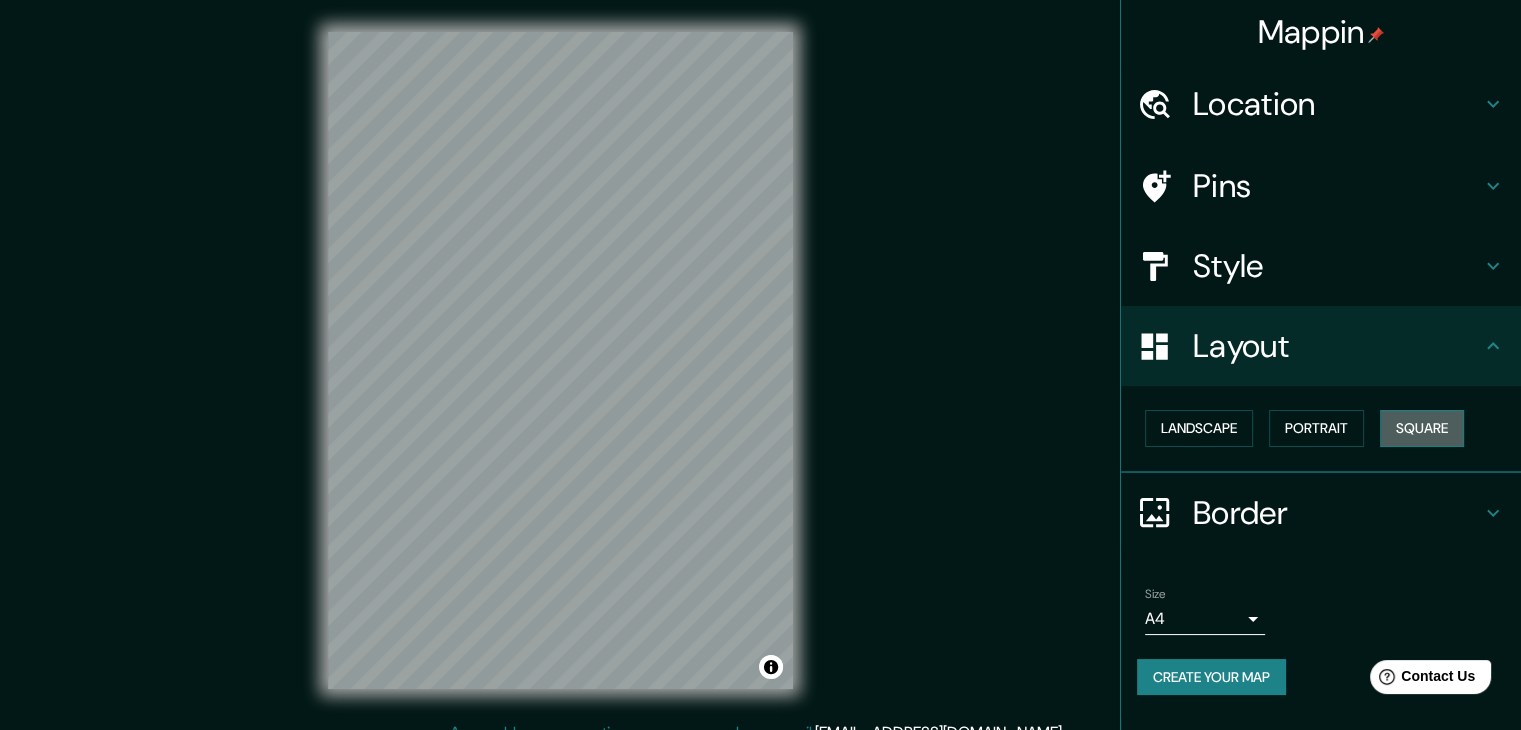 click on "Square" at bounding box center [1422, 428] 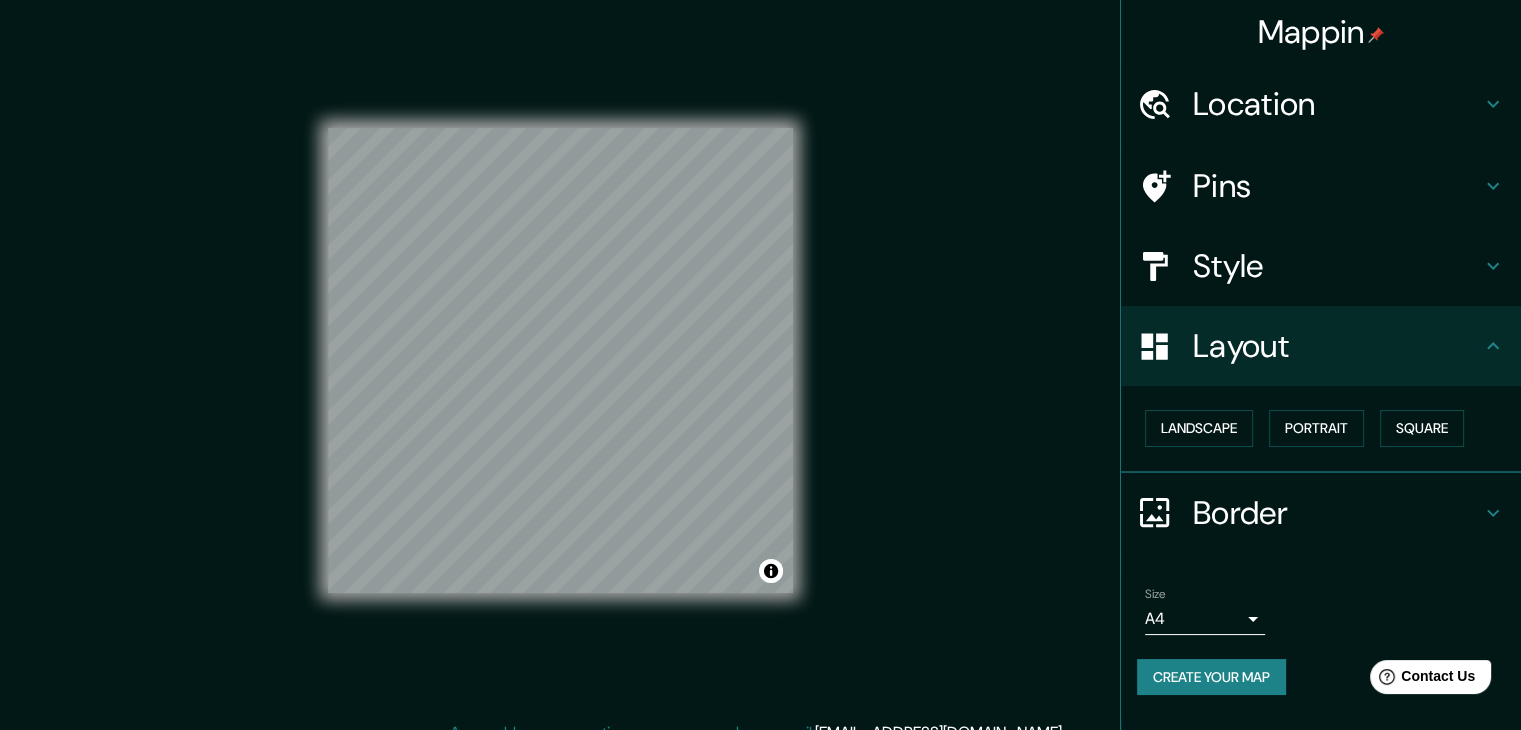click on "Mappin Location Pins Style Layout Landscape Portrait Square Border Choose a border.  Hint : you can make layers of the frame opaque to create some cool effects. None Simple Transparent Fancy Size A4 single Create your map © Mapbox   © OpenStreetMap   Improve this map Any problems, suggestions, or concerns please email    [EMAIL_ADDRESS][DOMAIN_NAME] . . ." at bounding box center (760, 376) 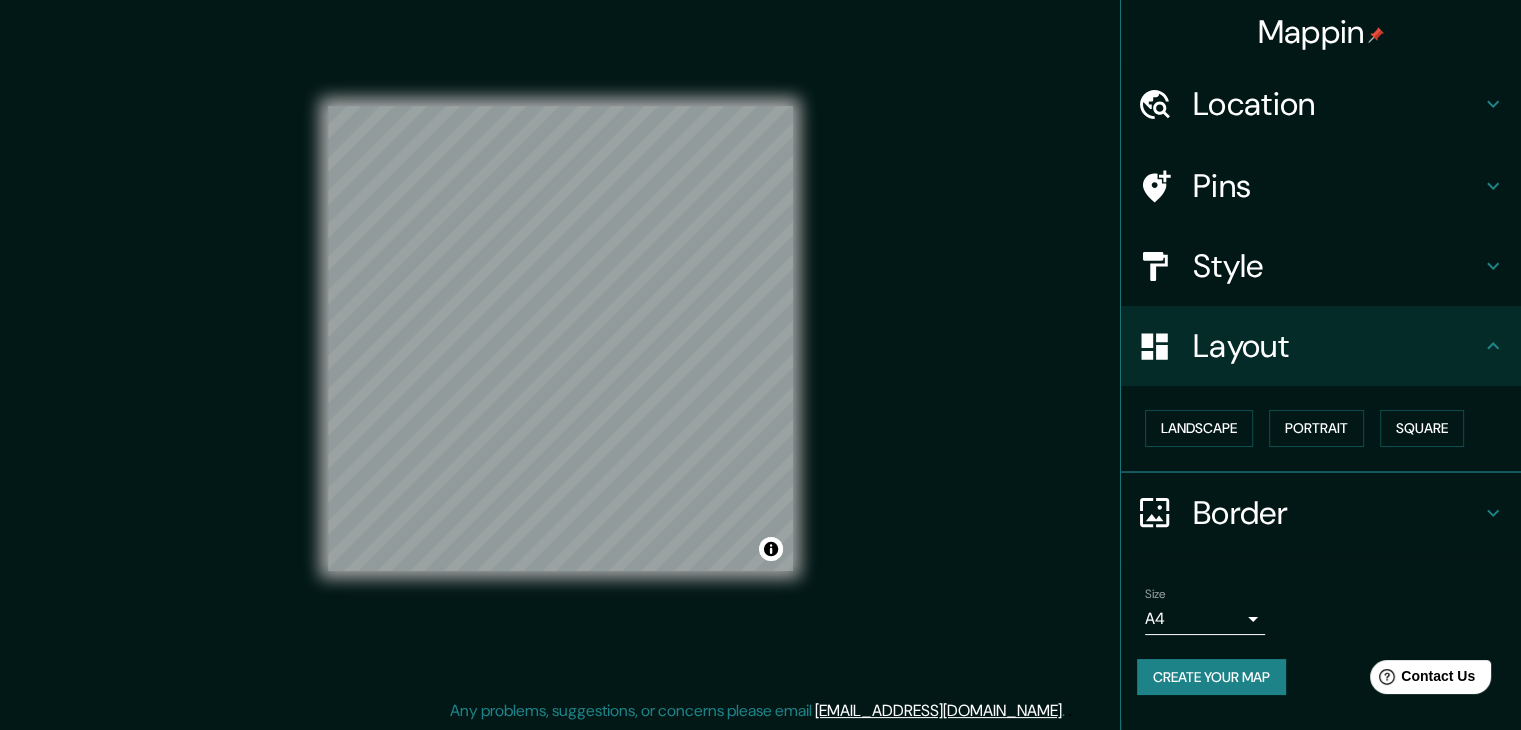 scroll, scrollTop: 23, scrollLeft: 0, axis: vertical 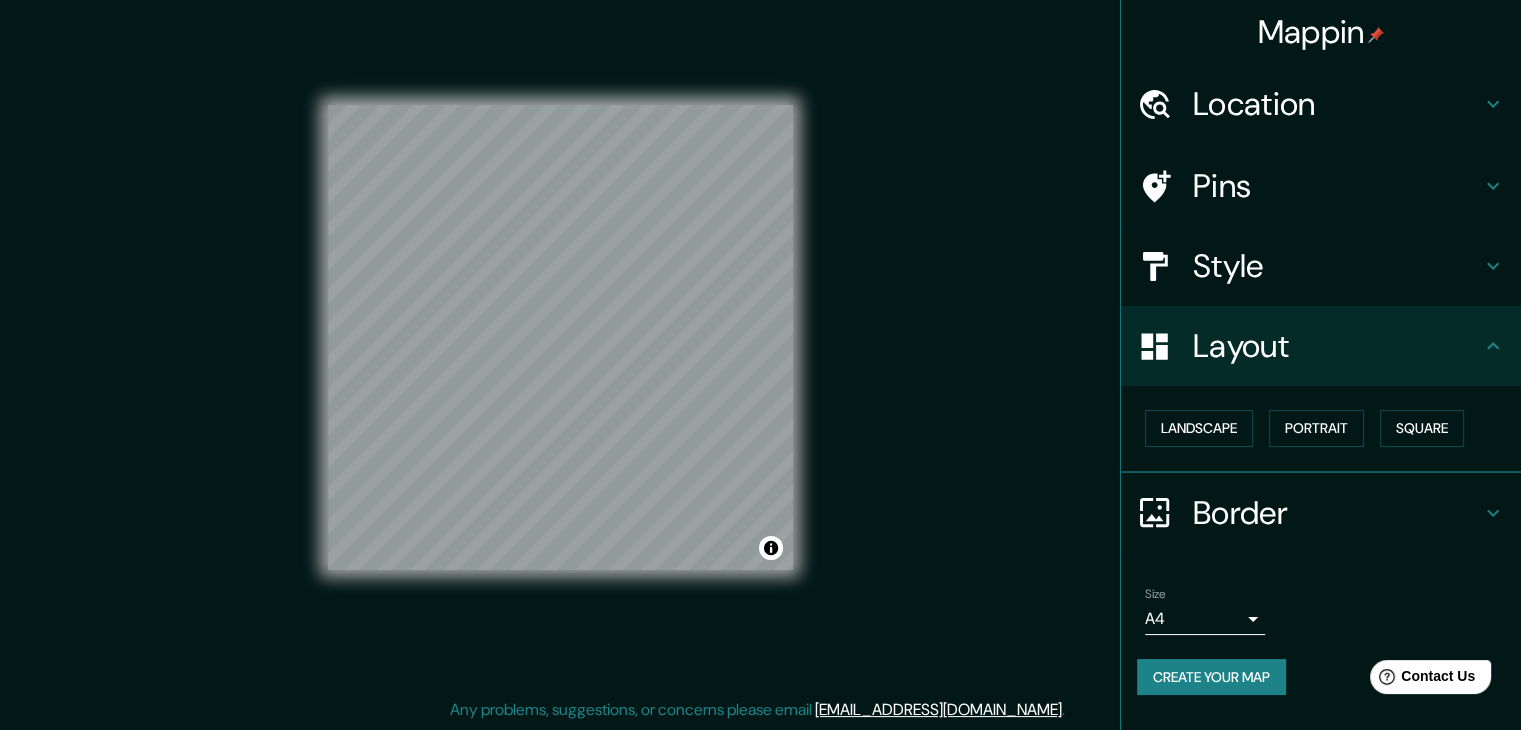 click on "Border" at bounding box center [1337, 513] 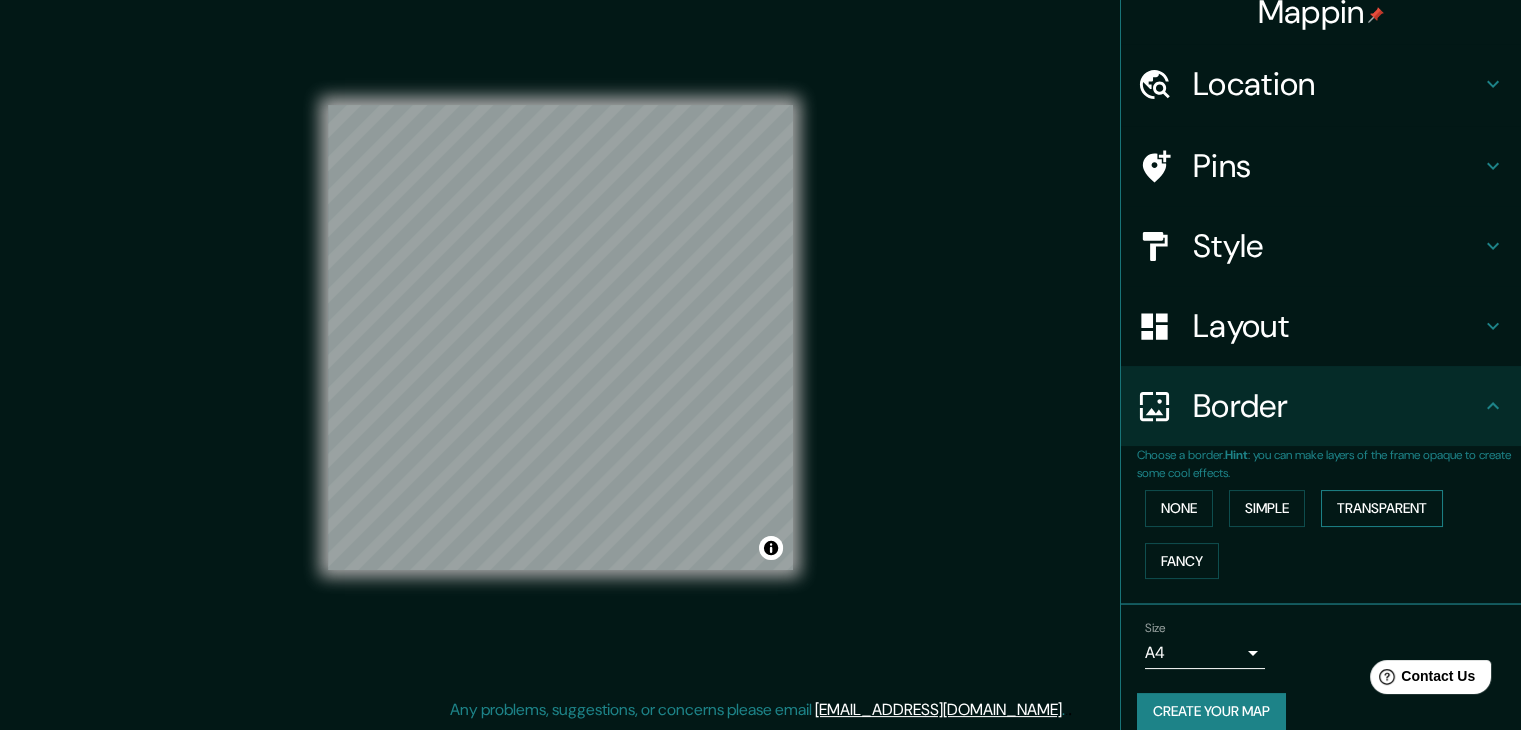 scroll, scrollTop: 42, scrollLeft: 0, axis: vertical 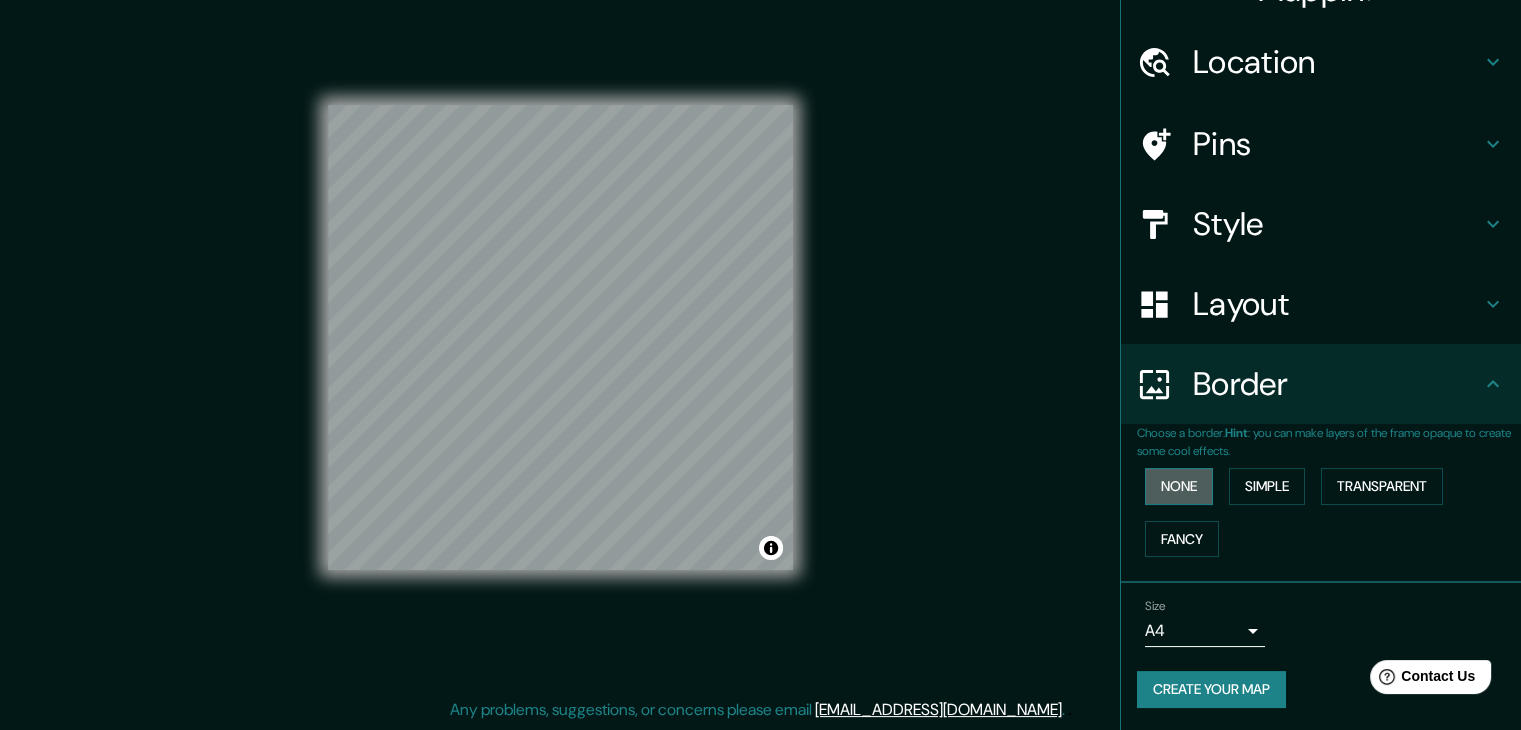 click on "None" at bounding box center [1179, 486] 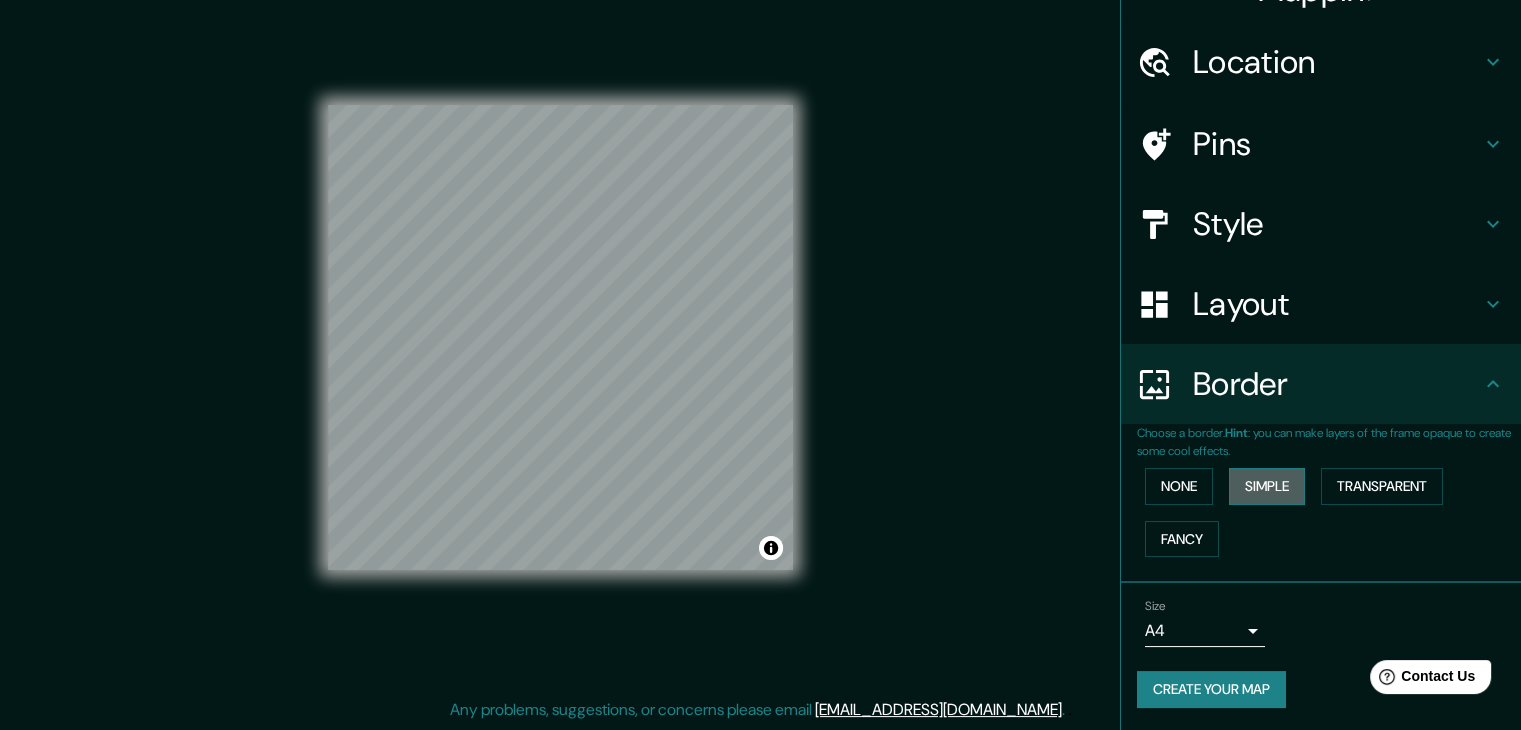 click on "Simple" at bounding box center [1267, 486] 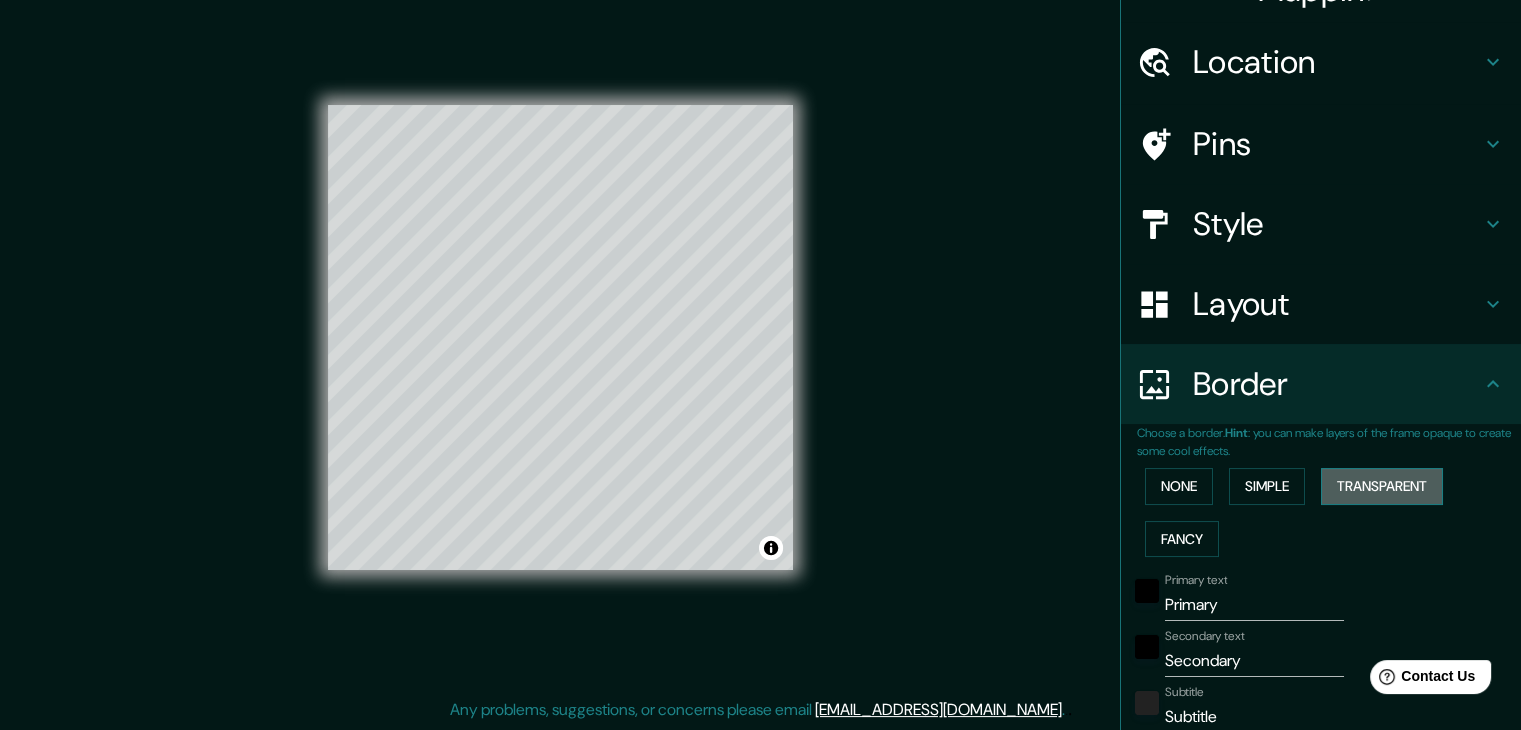click on "Transparent" at bounding box center [1382, 486] 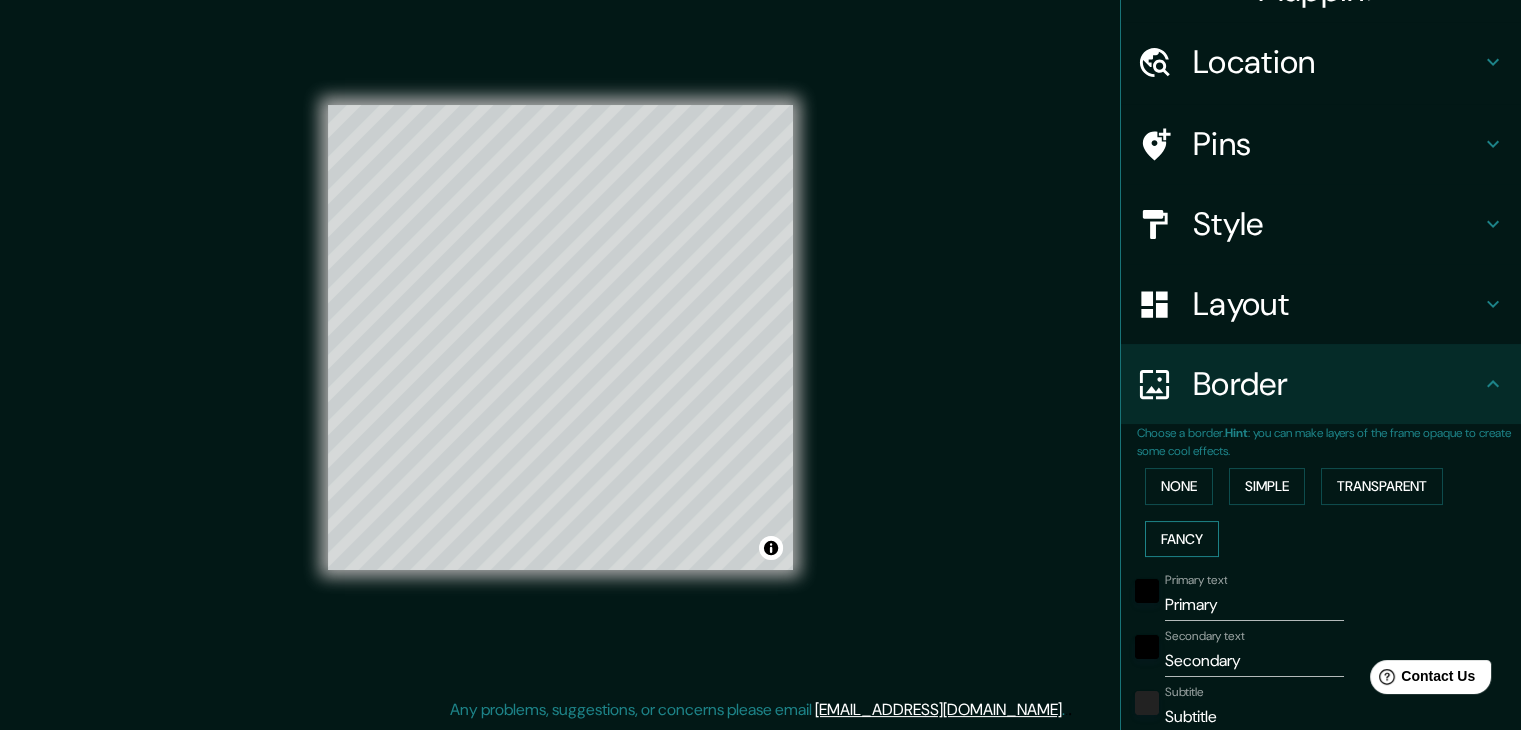click on "Fancy" at bounding box center (1182, 539) 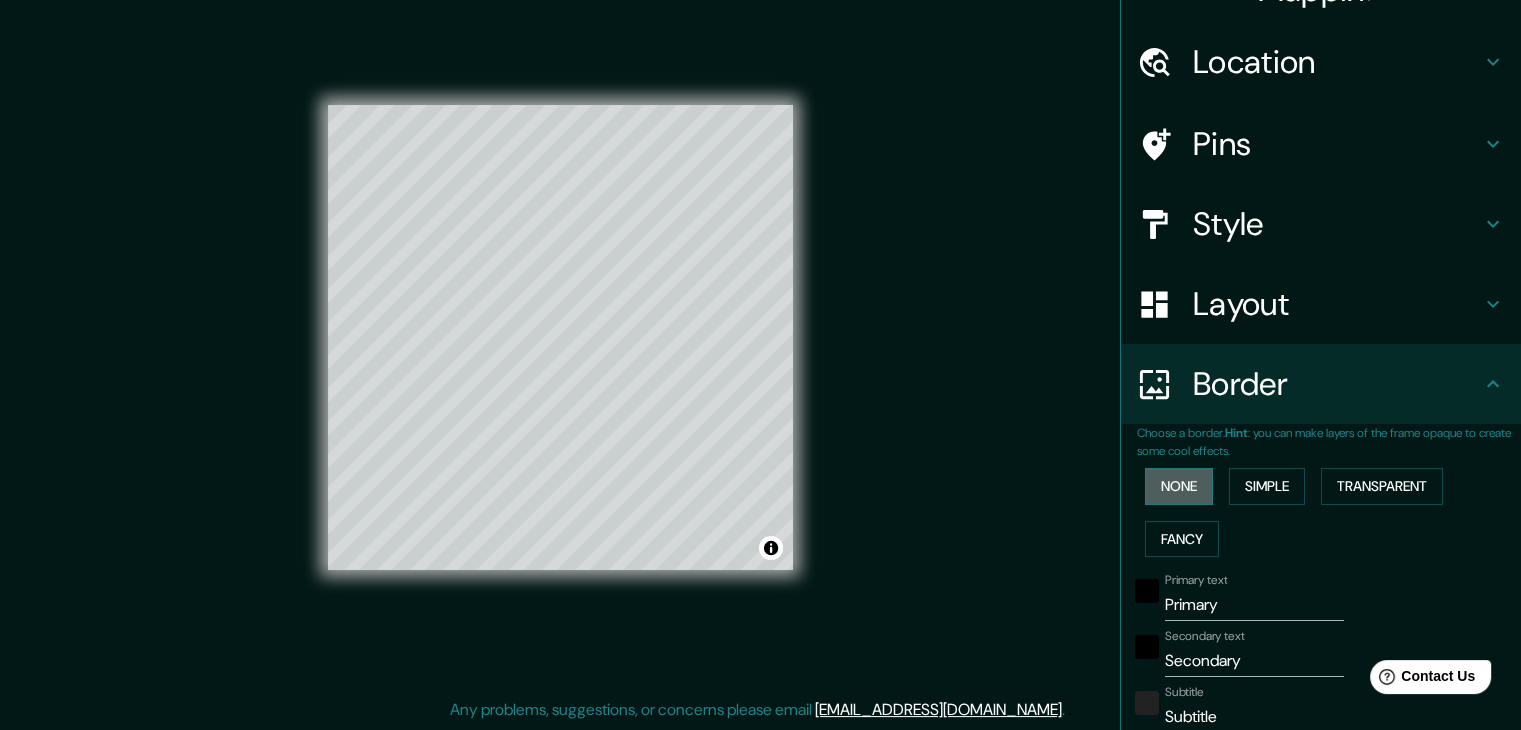 click on "None" at bounding box center (1179, 486) 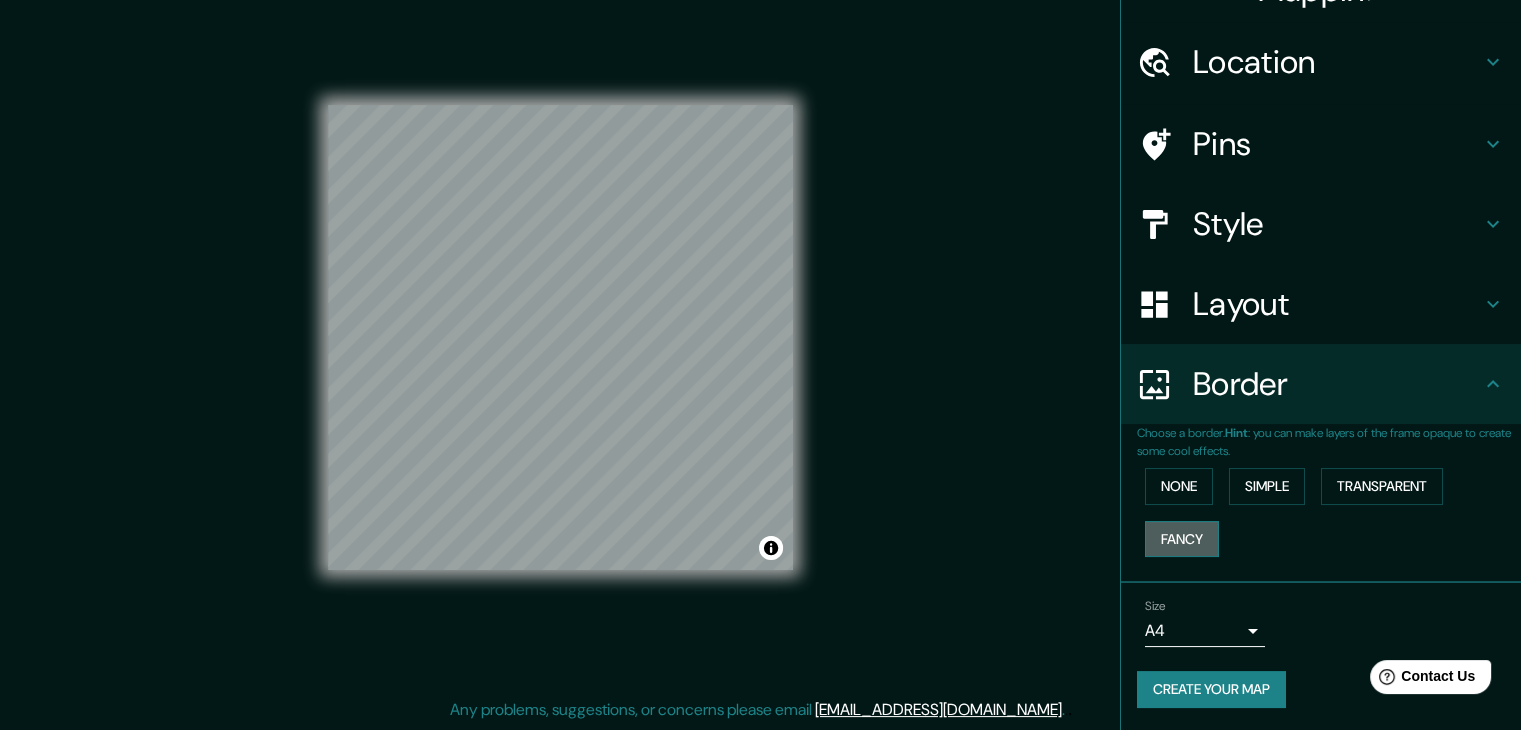 click on "Fancy" at bounding box center [1182, 539] 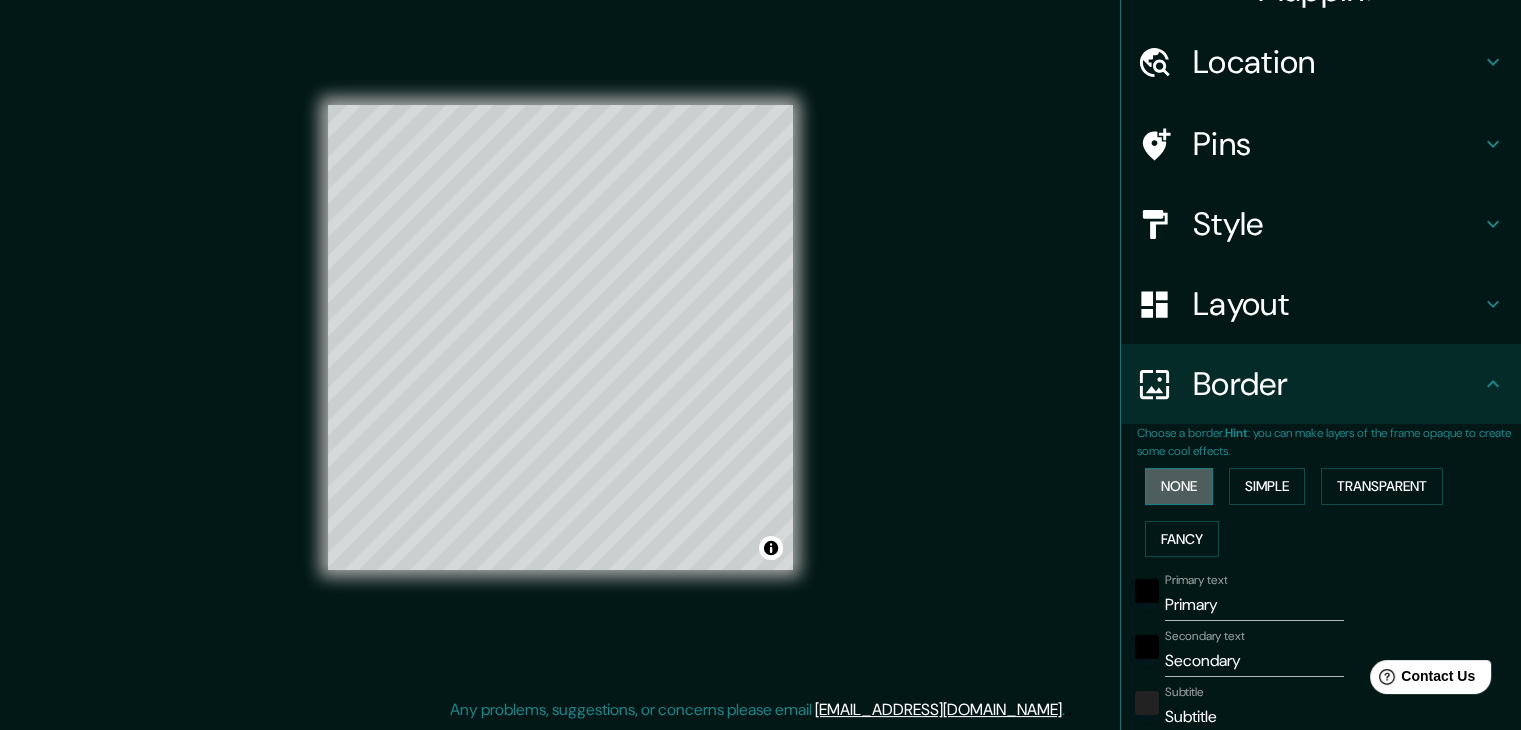 click on "None" at bounding box center [1179, 486] 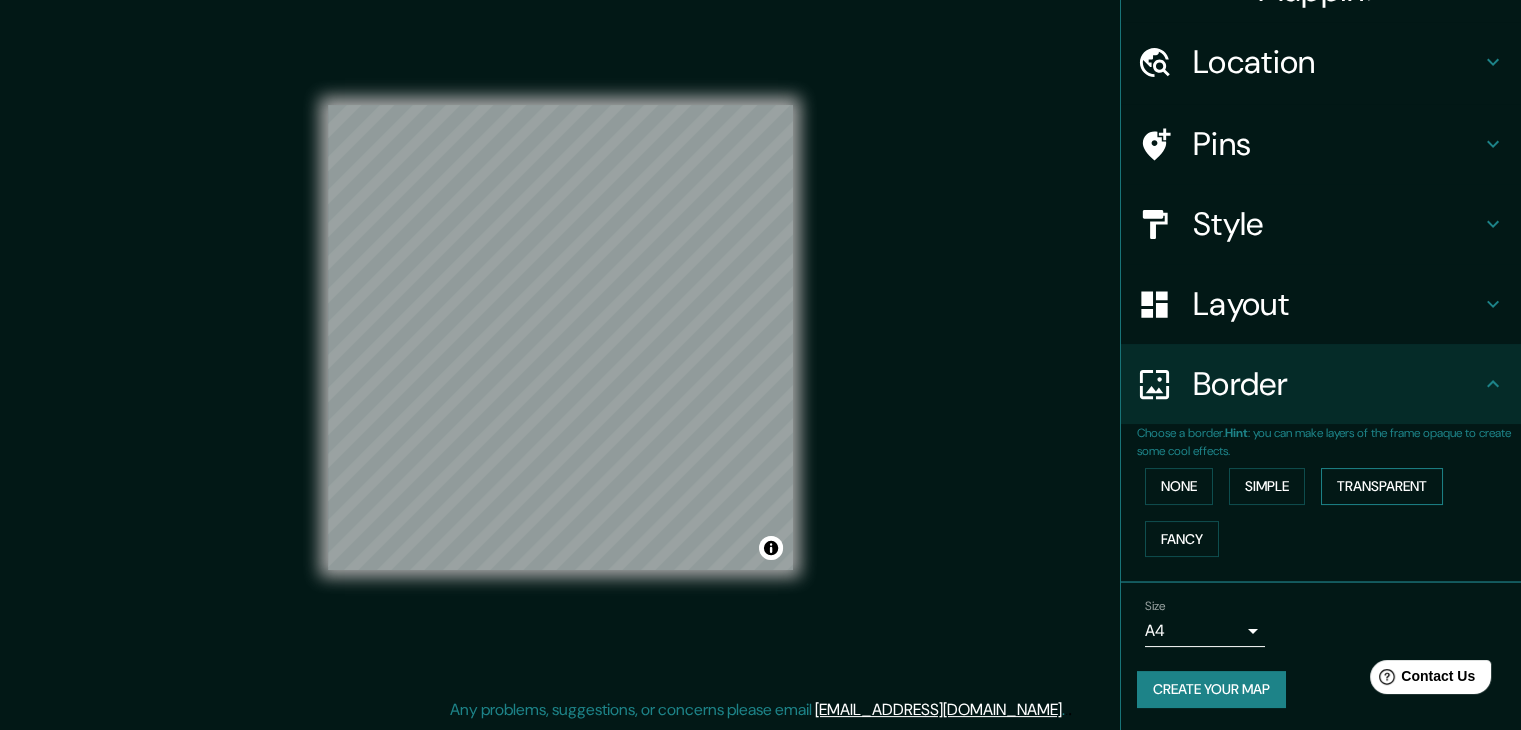 click on "Transparent" at bounding box center [1382, 486] 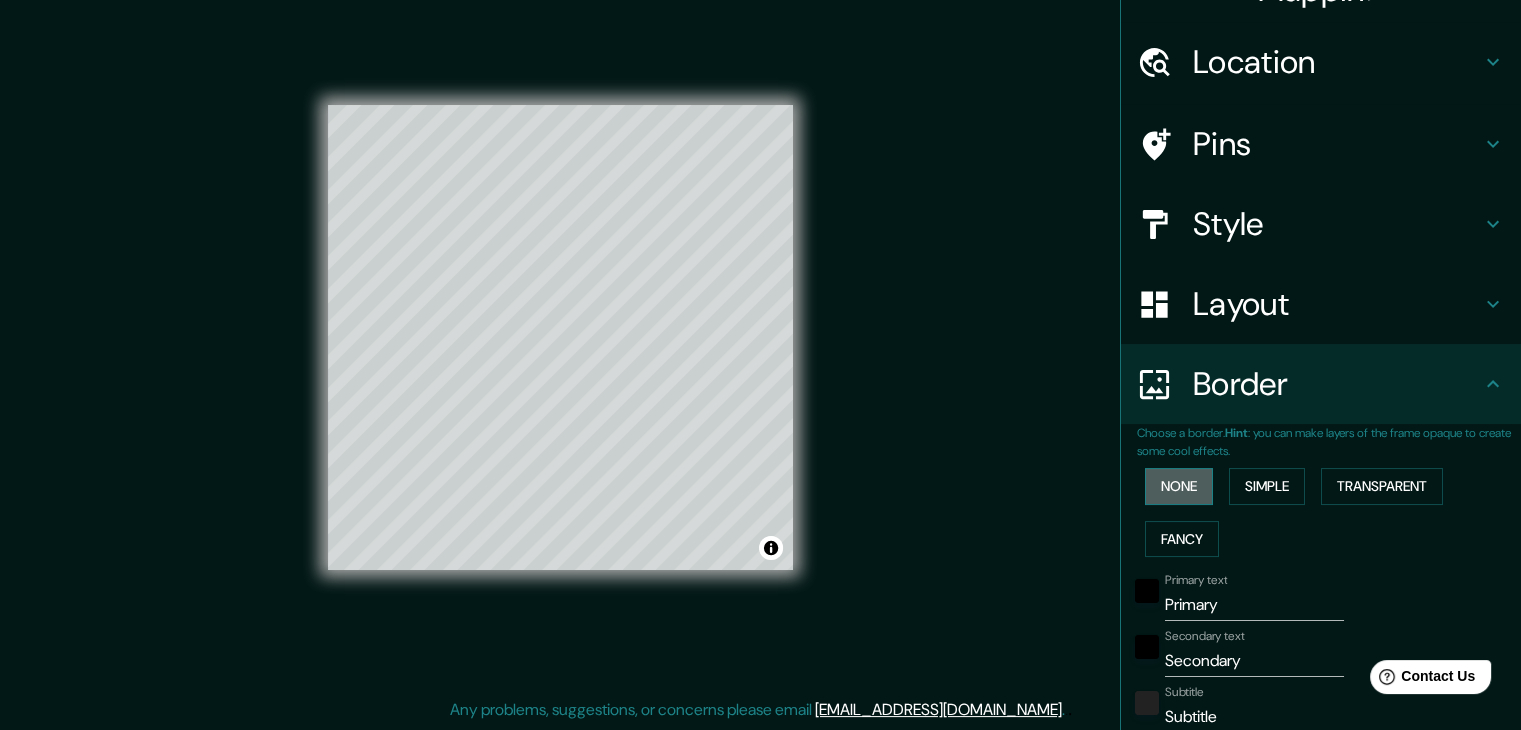 click on "None" at bounding box center [1179, 486] 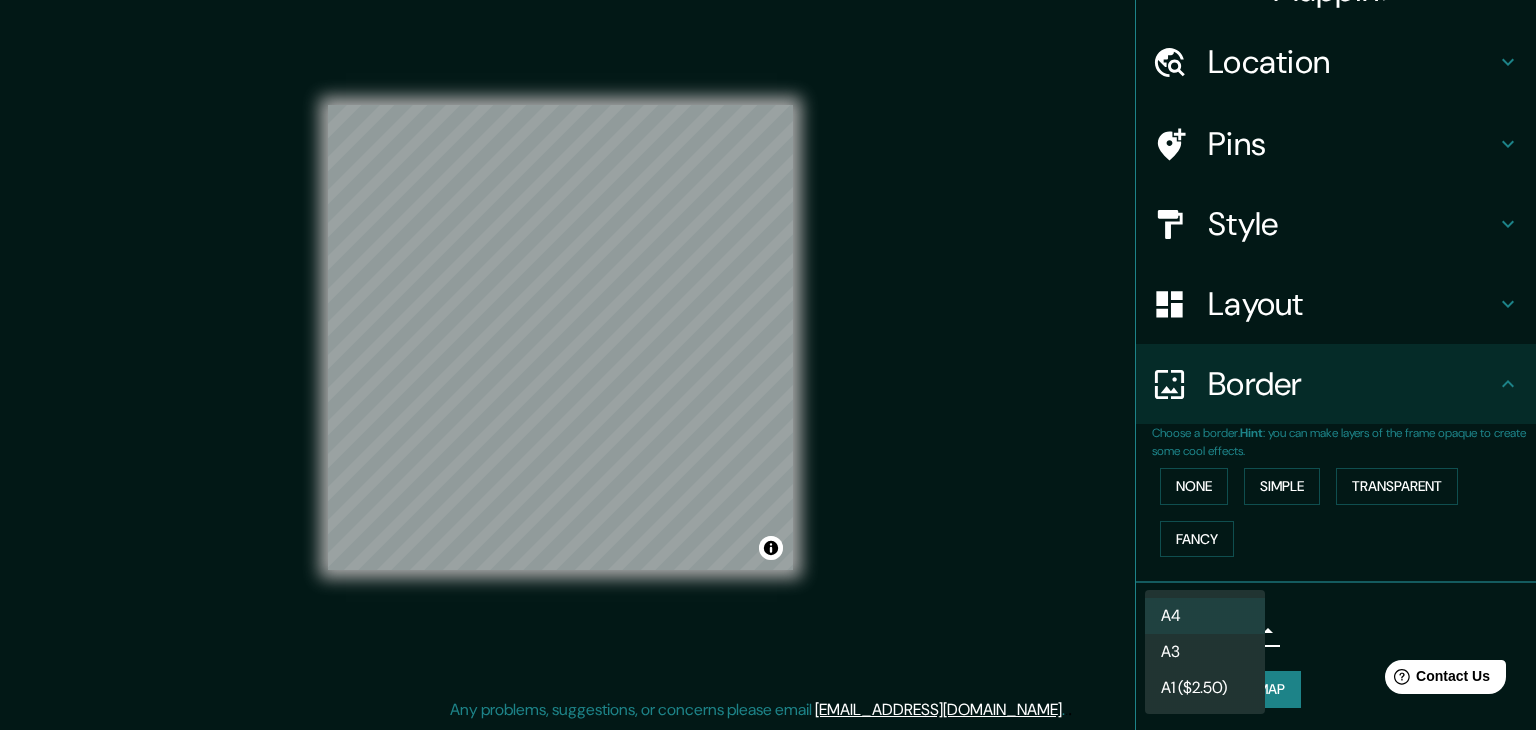 click on "Mappin Location Pins Style Layout Border Choose a border.  Hint : you can make layers of the frame opaque to create some cool effects. None Simple Transparent Fancy Size A4 single Create your map © Mapbox   © OpenStreetMap   Improve this map Any problems, suggestions, or concerns please email    [EMAIL_ADDRESS][DOMAIN_NAME] . . . A4 A3 A1 ($2.50)" at bounding box center (768, 342) 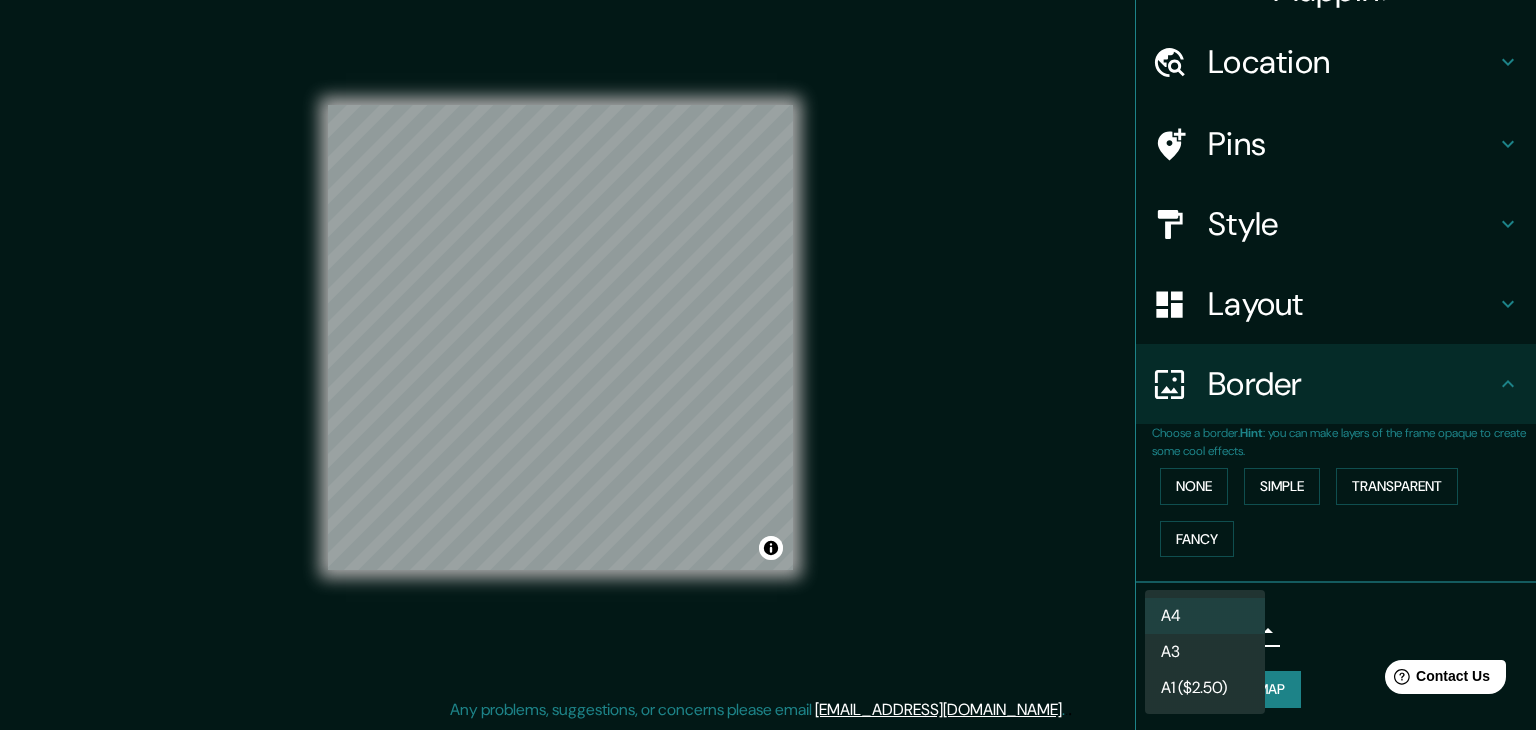 click on "A4" at bounding box center (1205, 616) 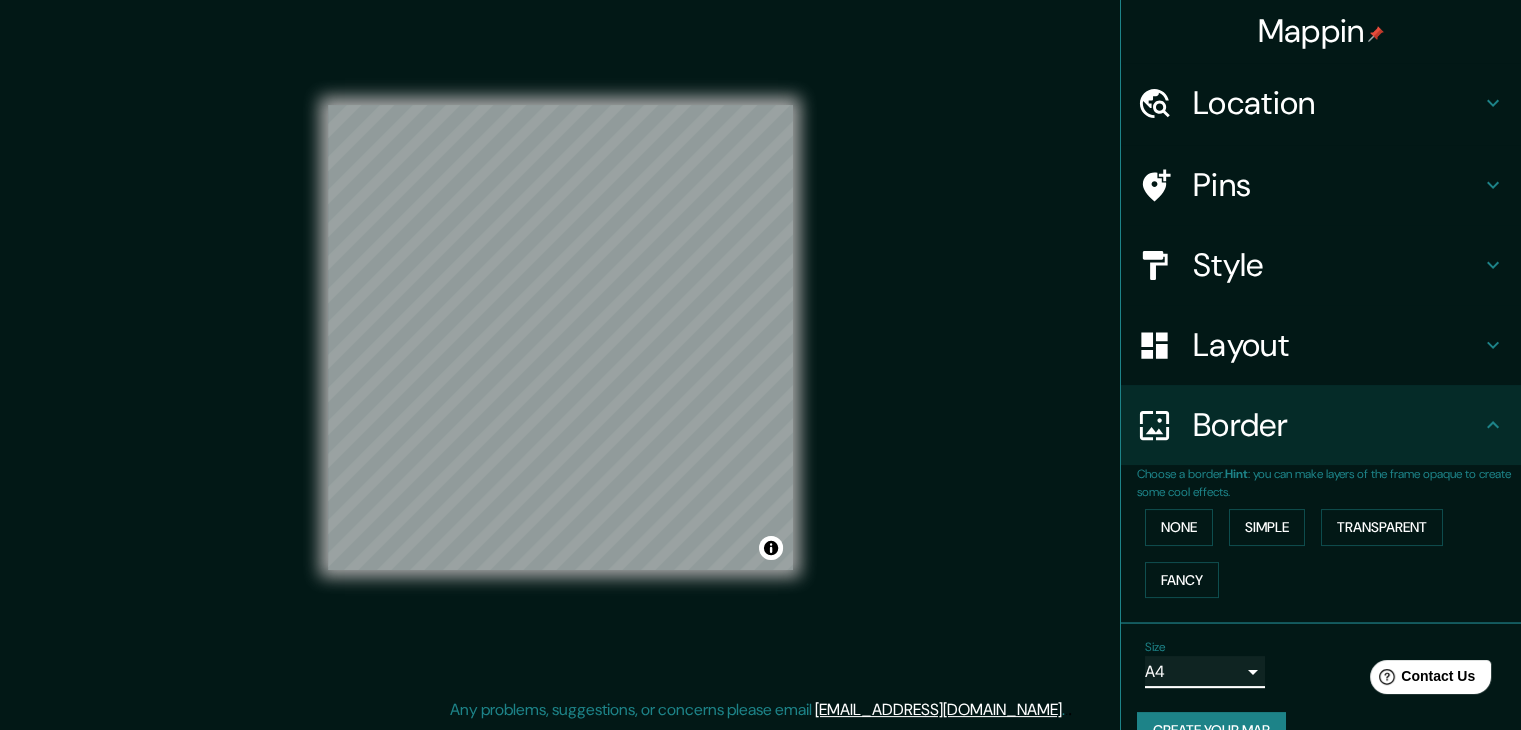 scroll, scrollTop: 0, scrollLeft: 0, axis: both 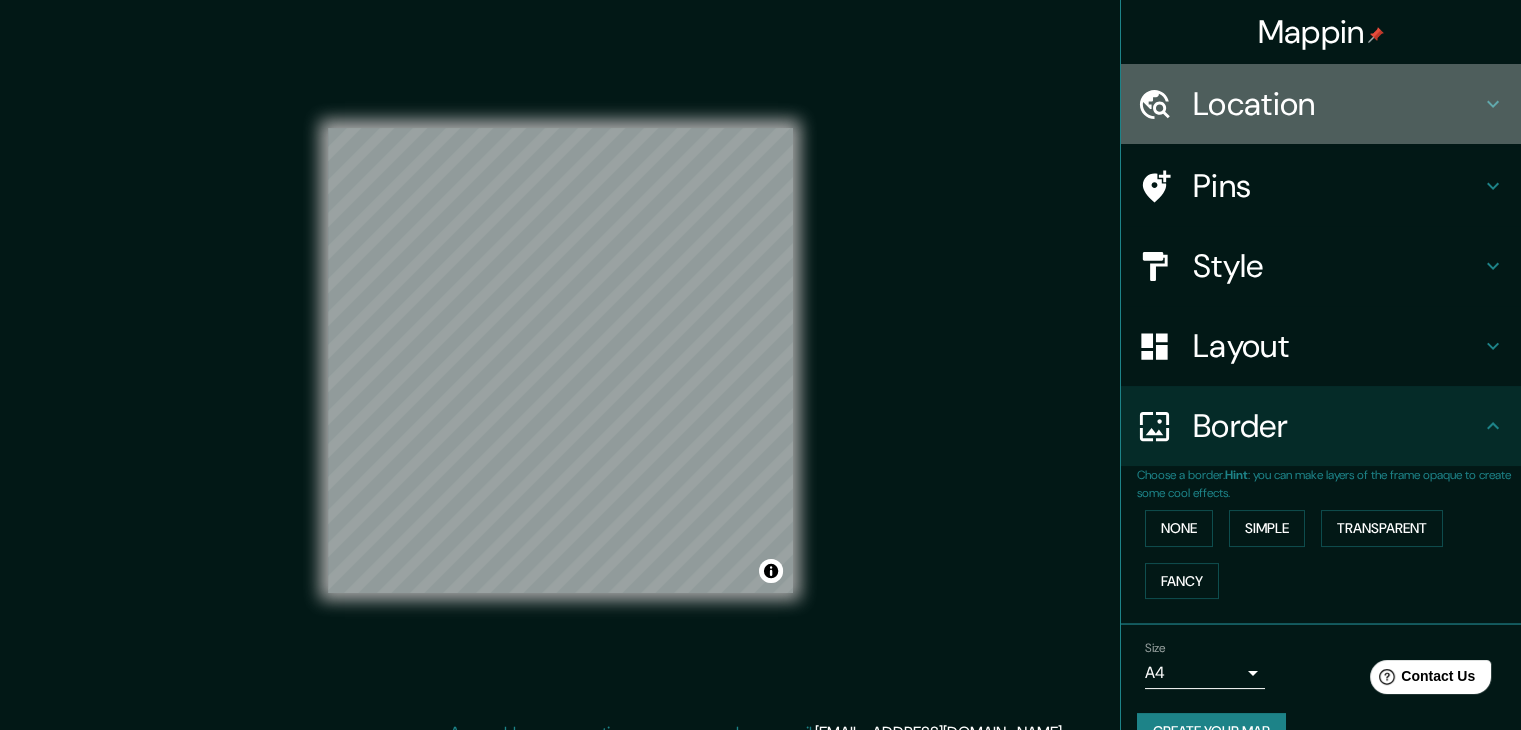 click on "Location" at bounding box center (1337, 104) 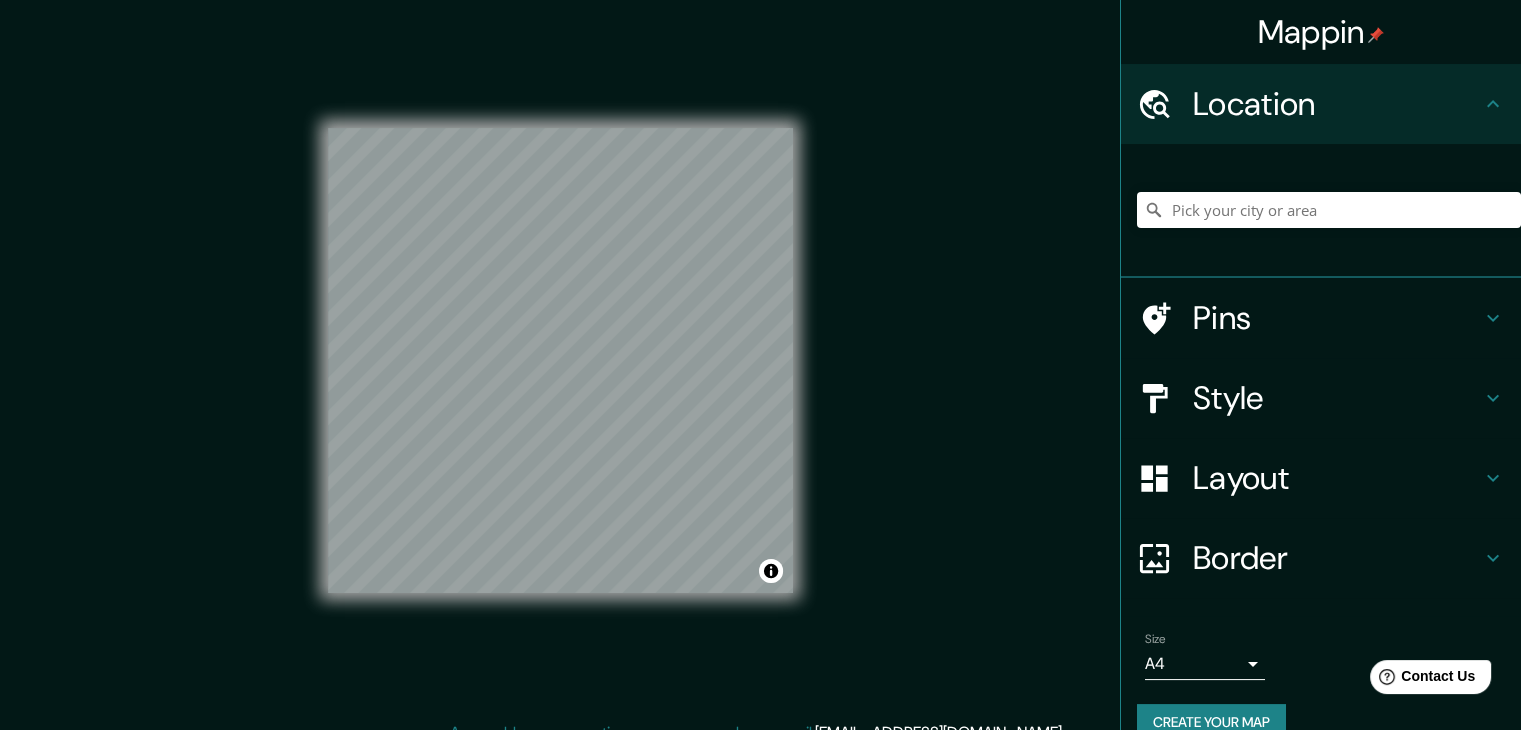 click 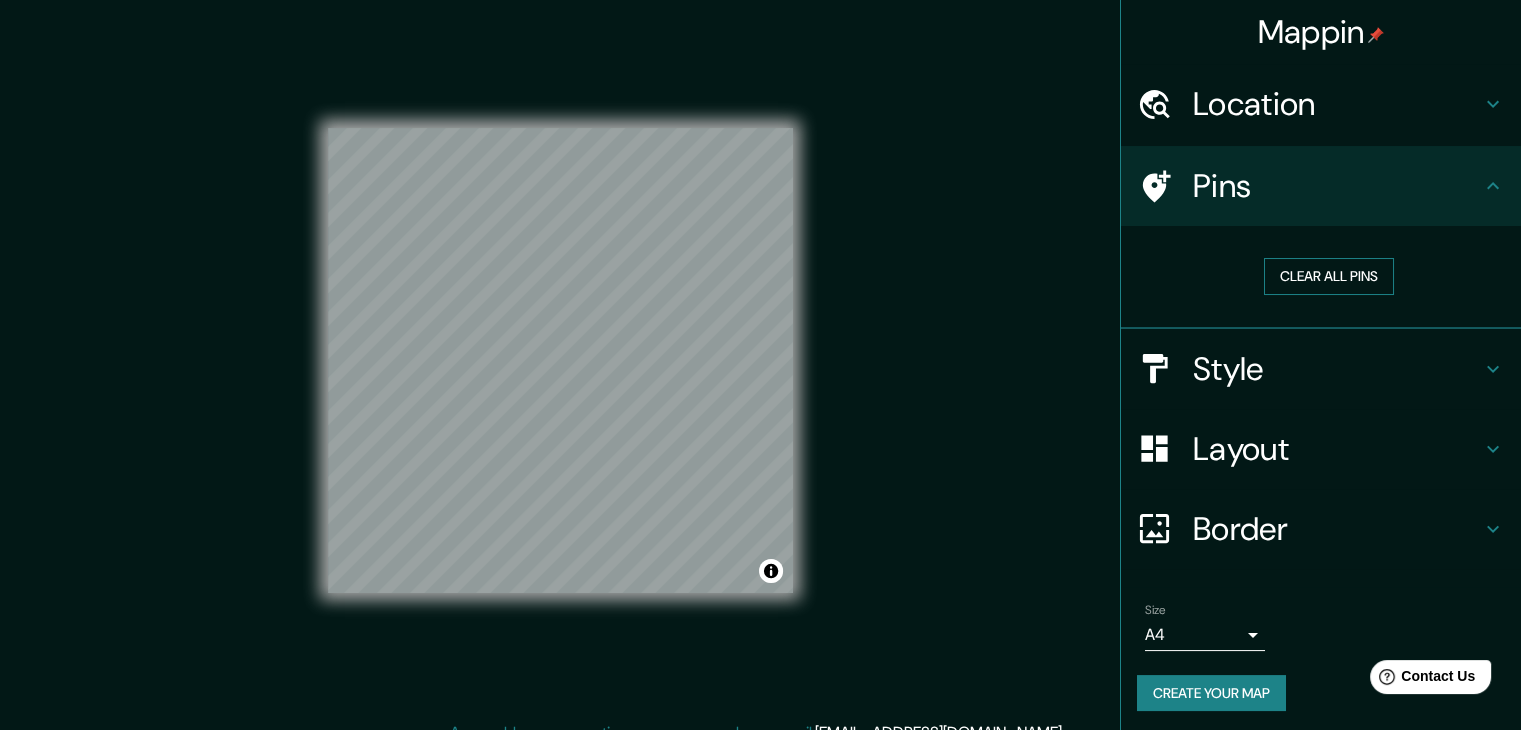 click on "Clear all pins" at bounding box center [1329, 276] 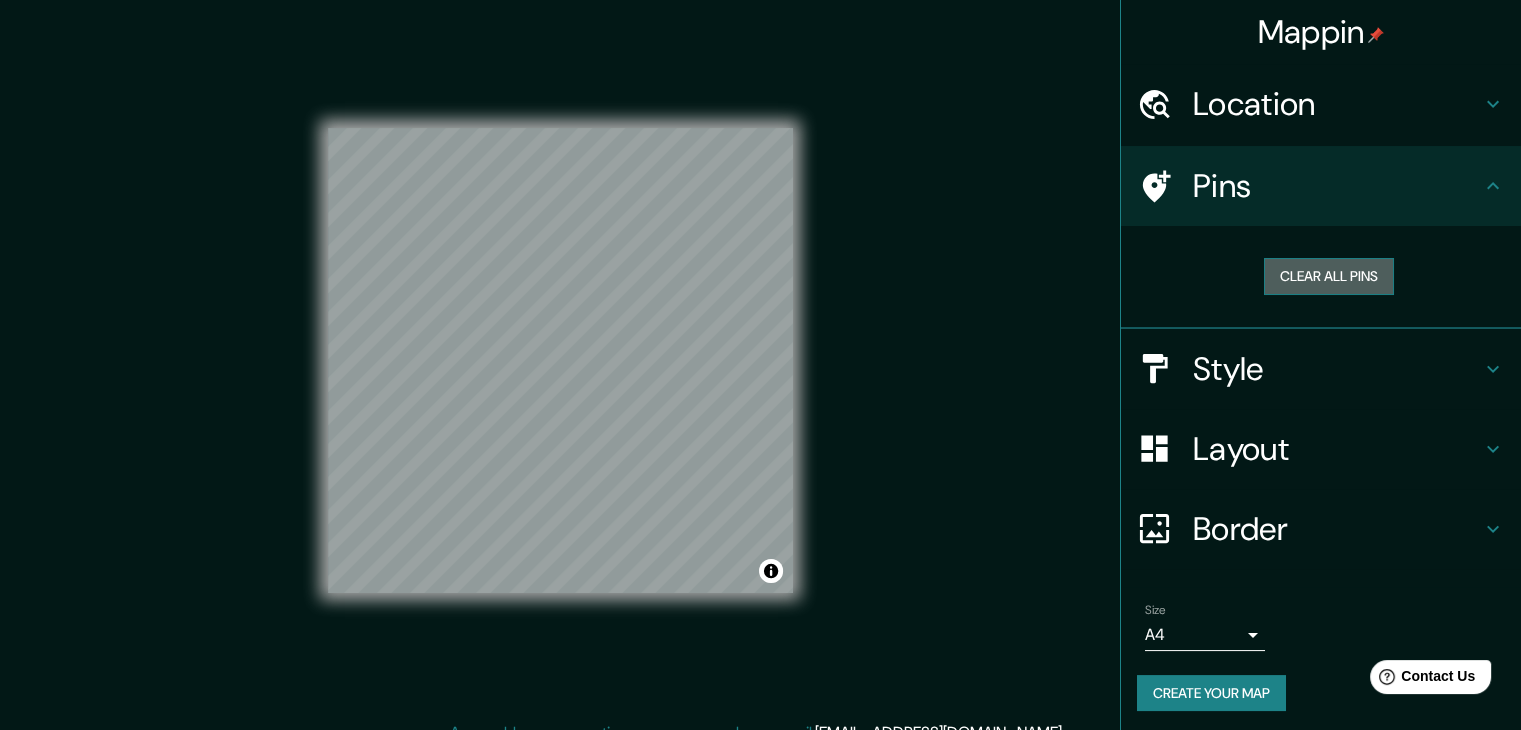 click on "Clear all pins" at bounding box center [1329, 276] 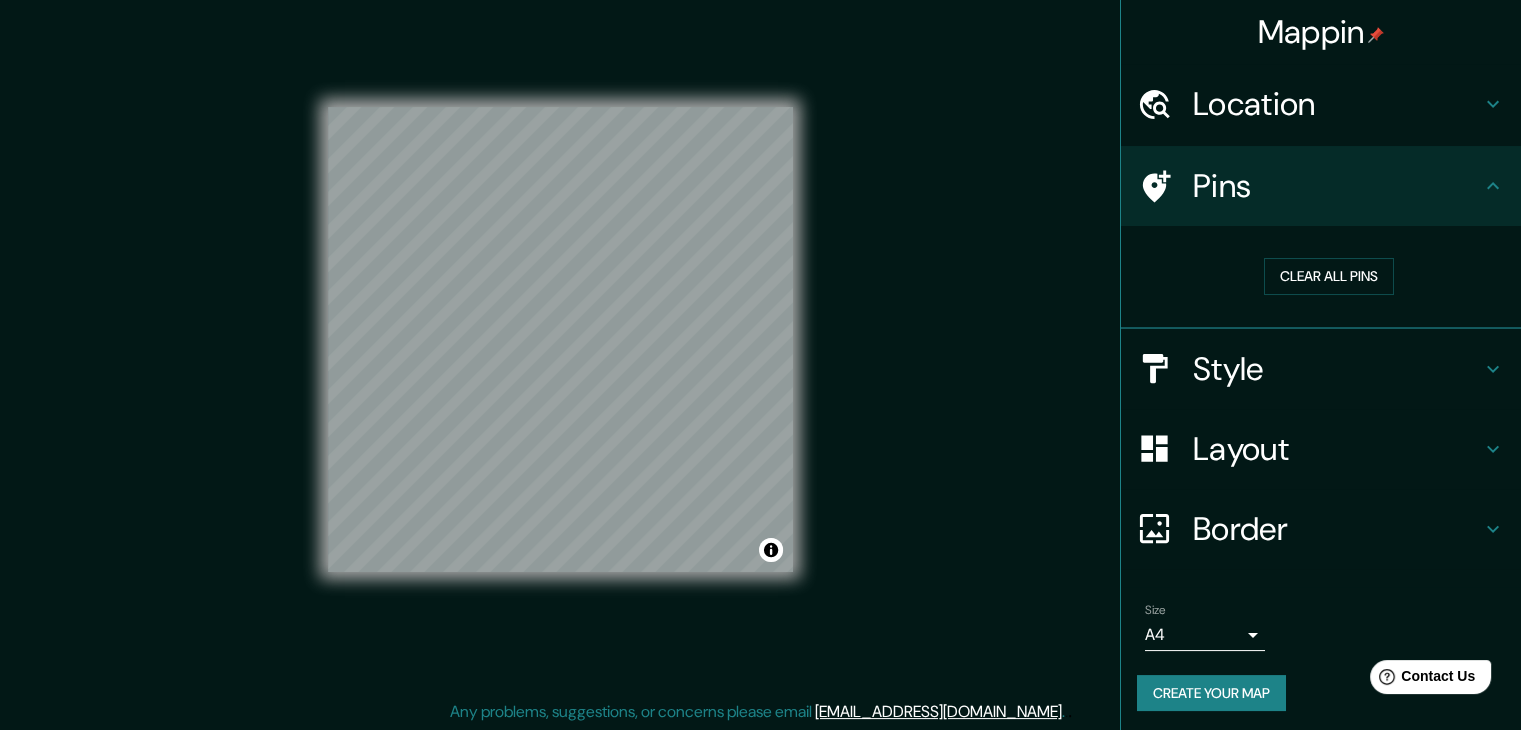scroll, scrollTop: 23, scrollLeft: 0, axis: vertical 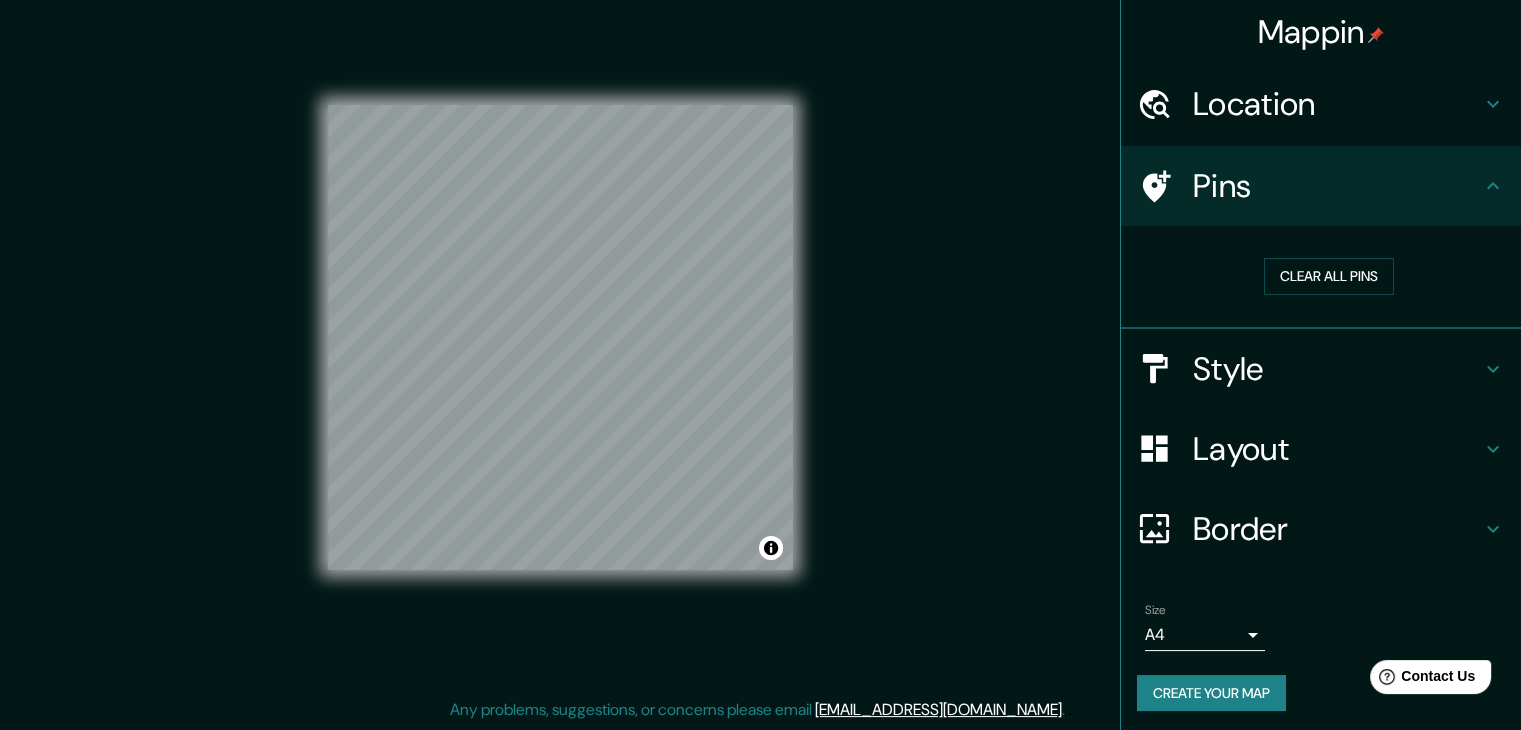 click on "Pins" at bounding box center [1337, 186] 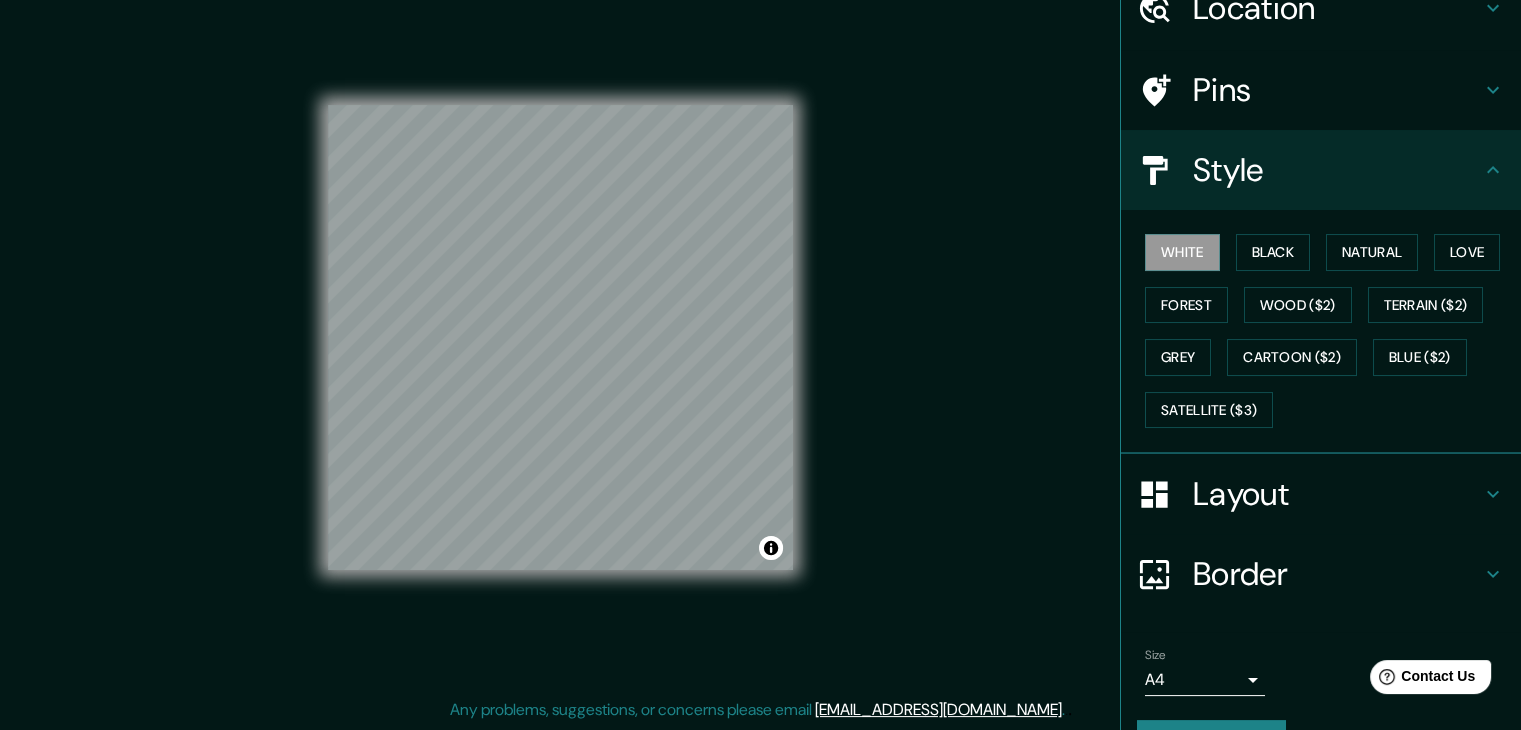 scroll, scrollTop: 100, scrollLeft: 0, axis: vertical 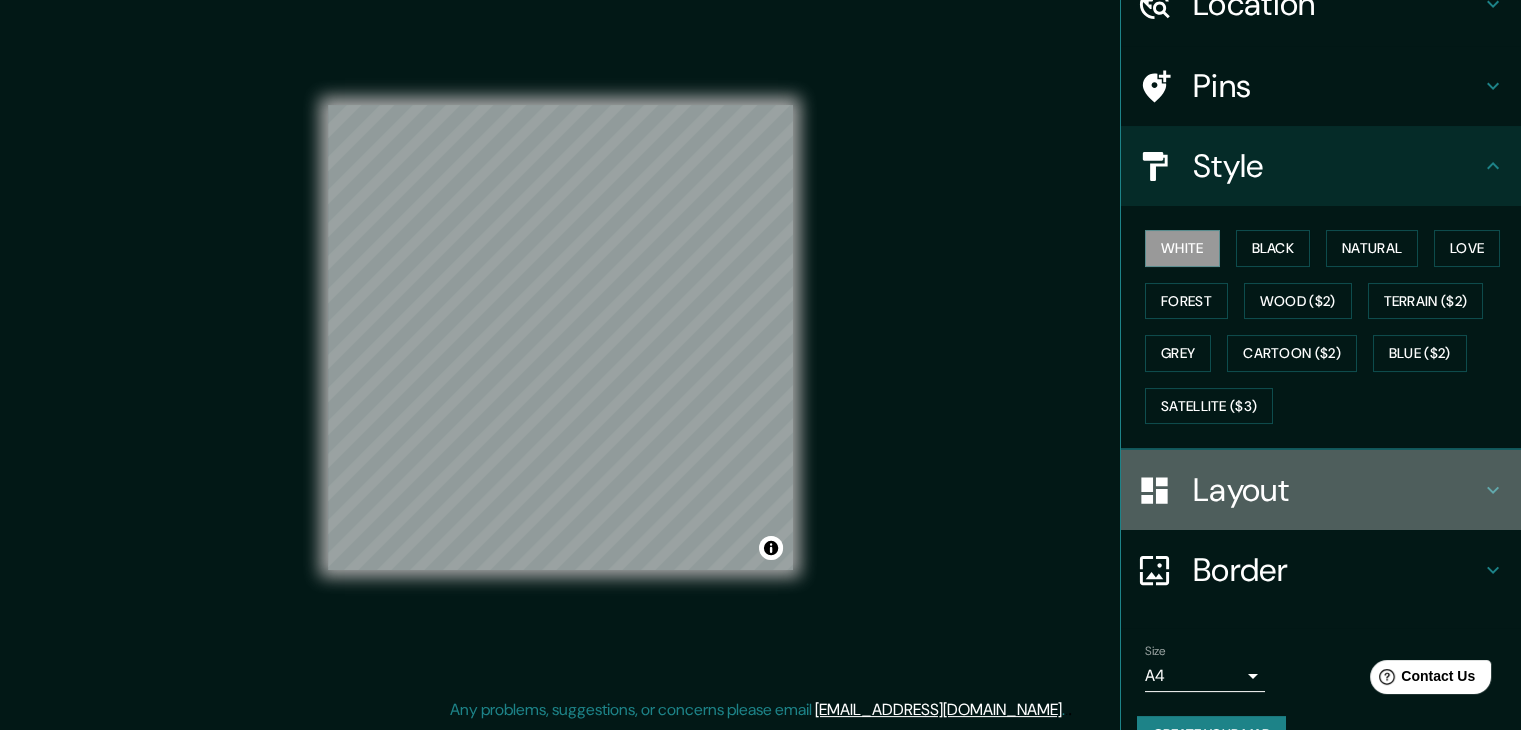 click on "Layout" at bounding box center [1337, 490] 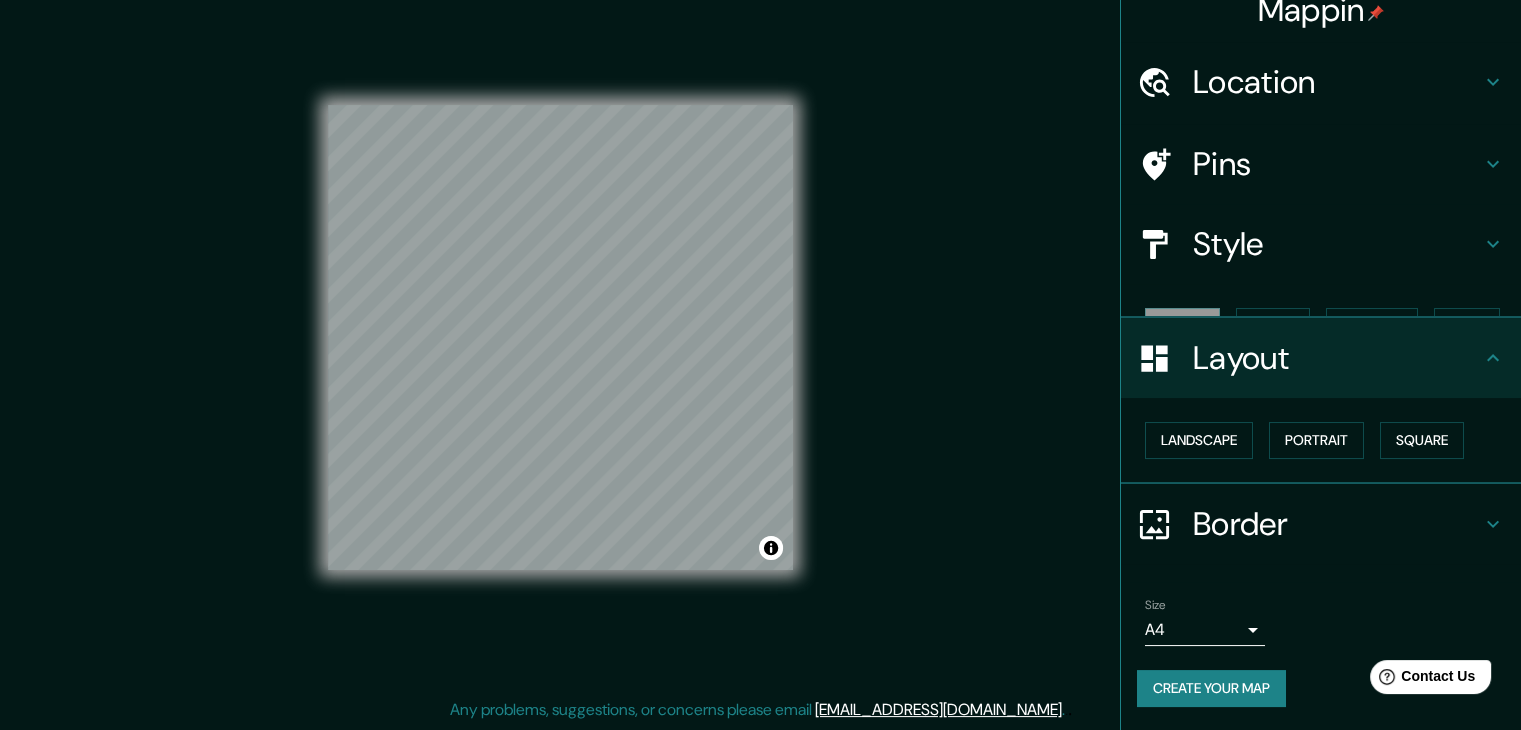 scroll, scrollTop: 0, scrollLeft: 0, axis: both 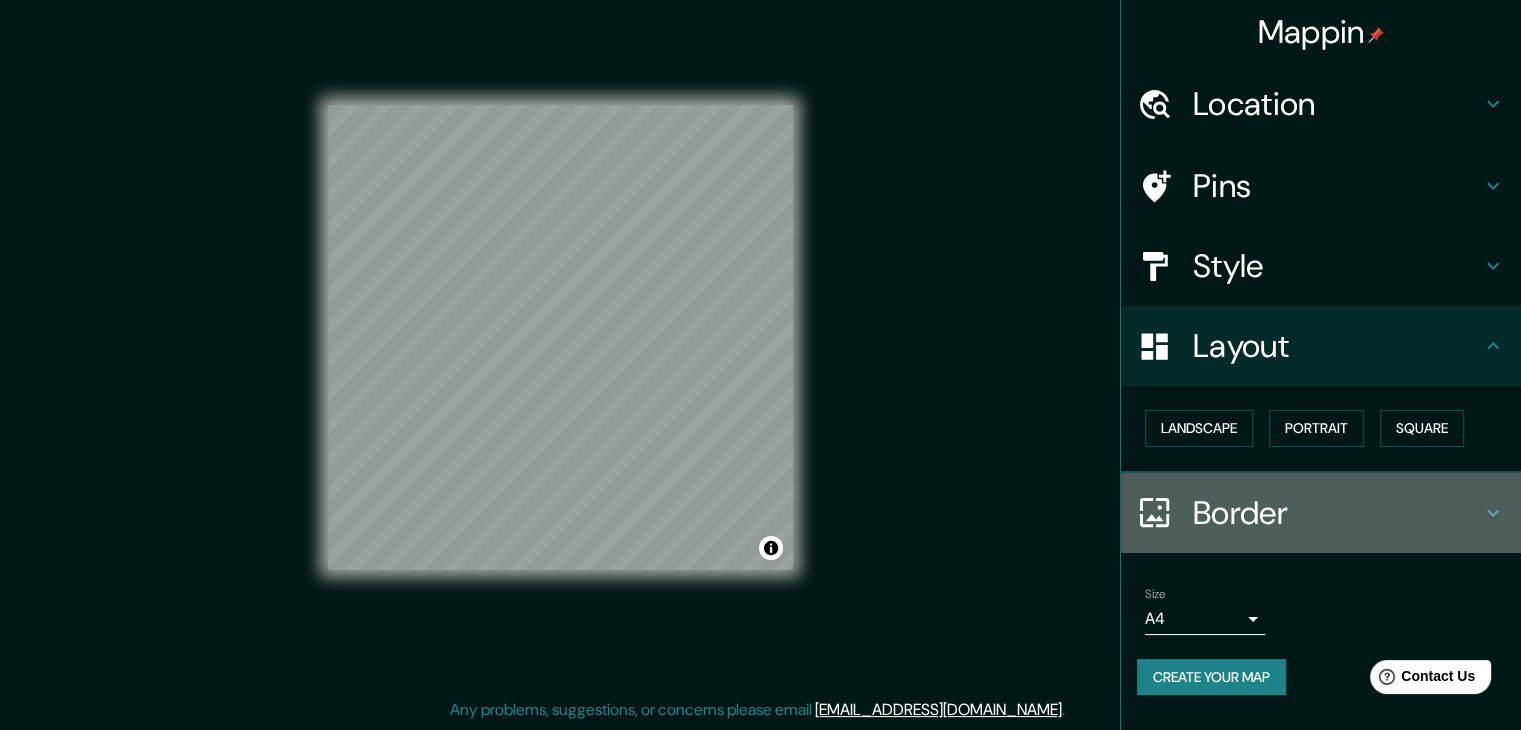click on "Border" at bounding box center [1337, 513] 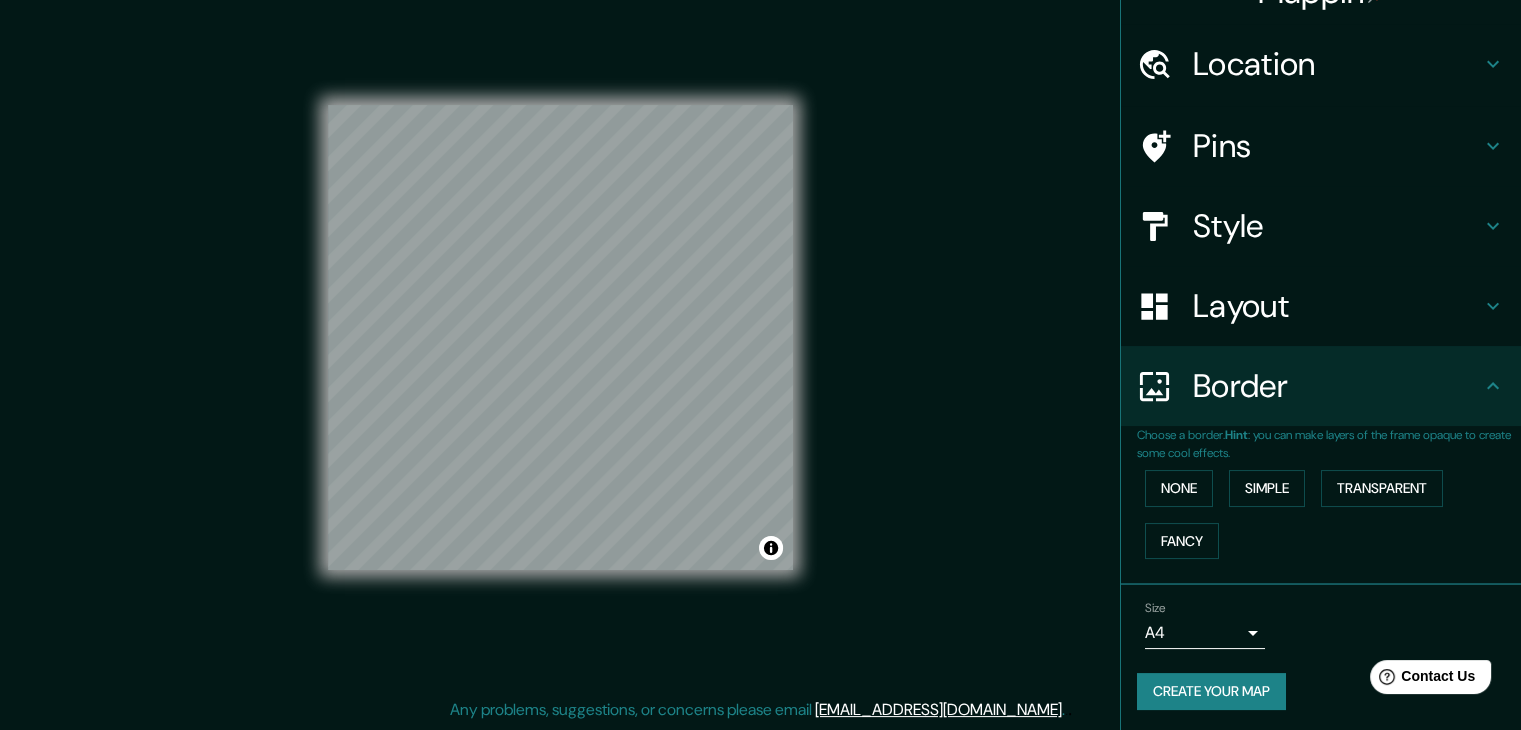scroll, scrollTop: 42, scrollLeft: 0, axis: vertical 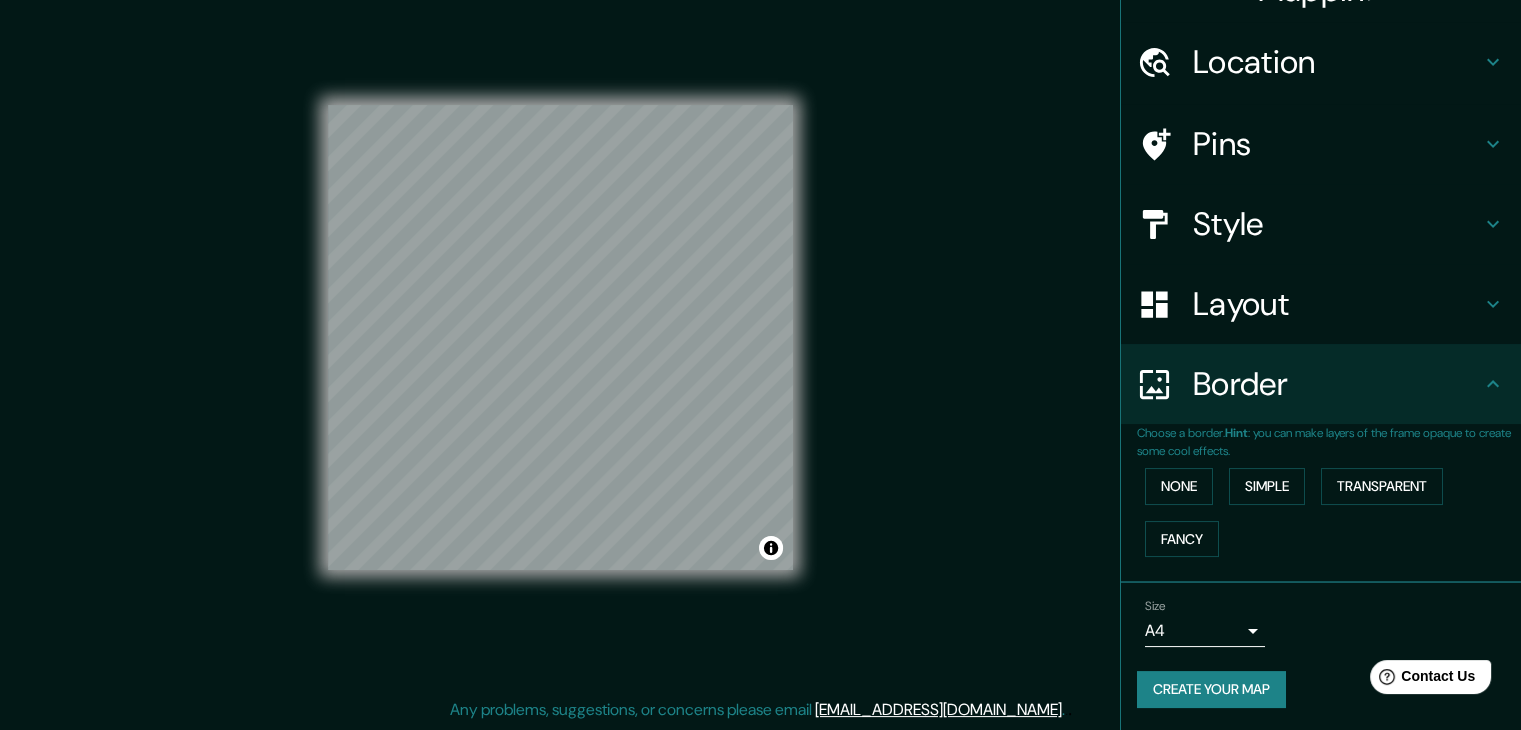 click on "Create your map" at bounding box center (1211, 689) 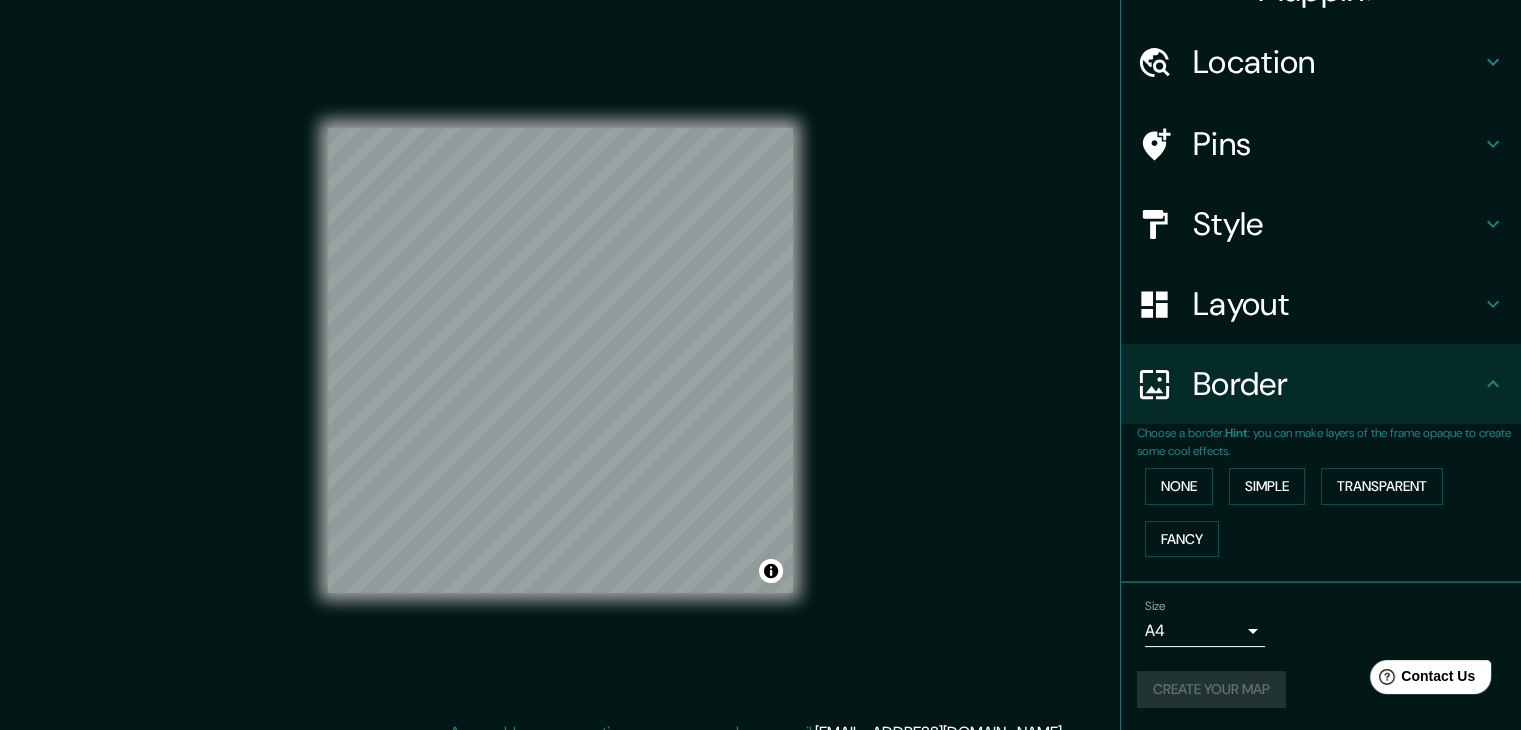 scroll, scrollTop: 0, scrollLeft: 0, axis: both 